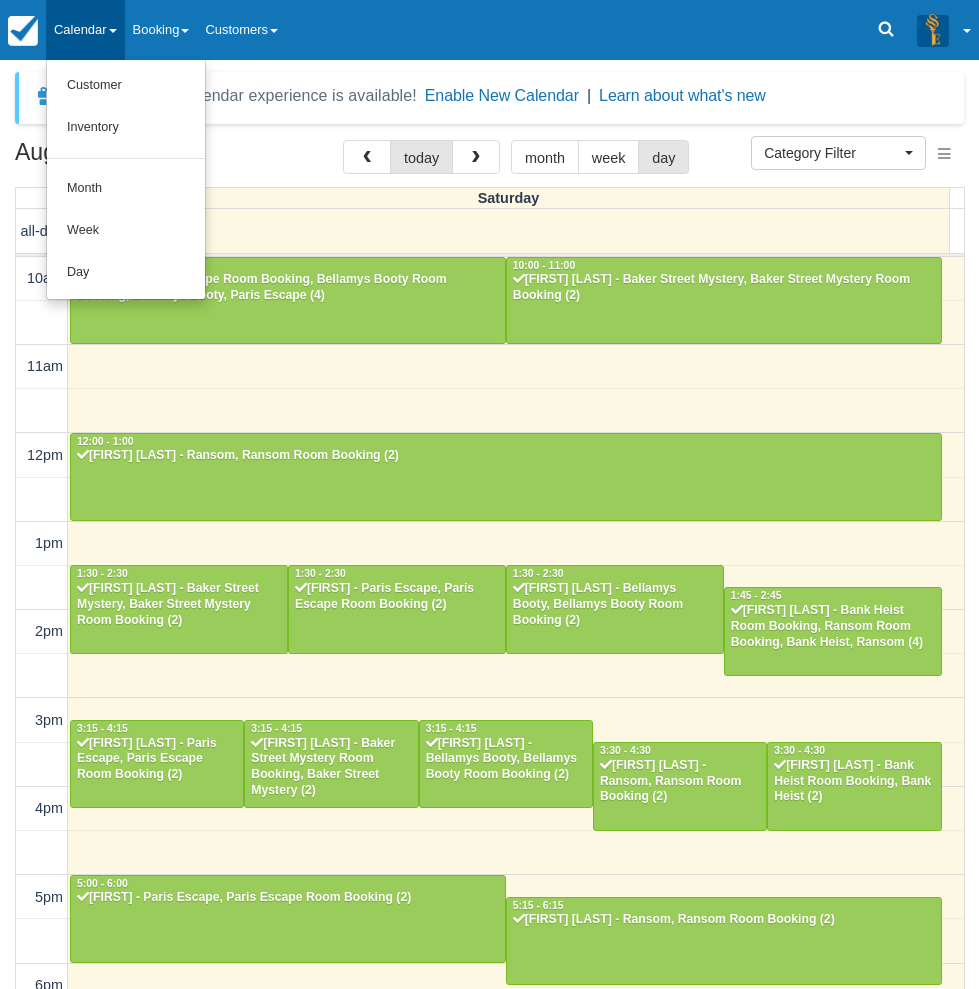 select 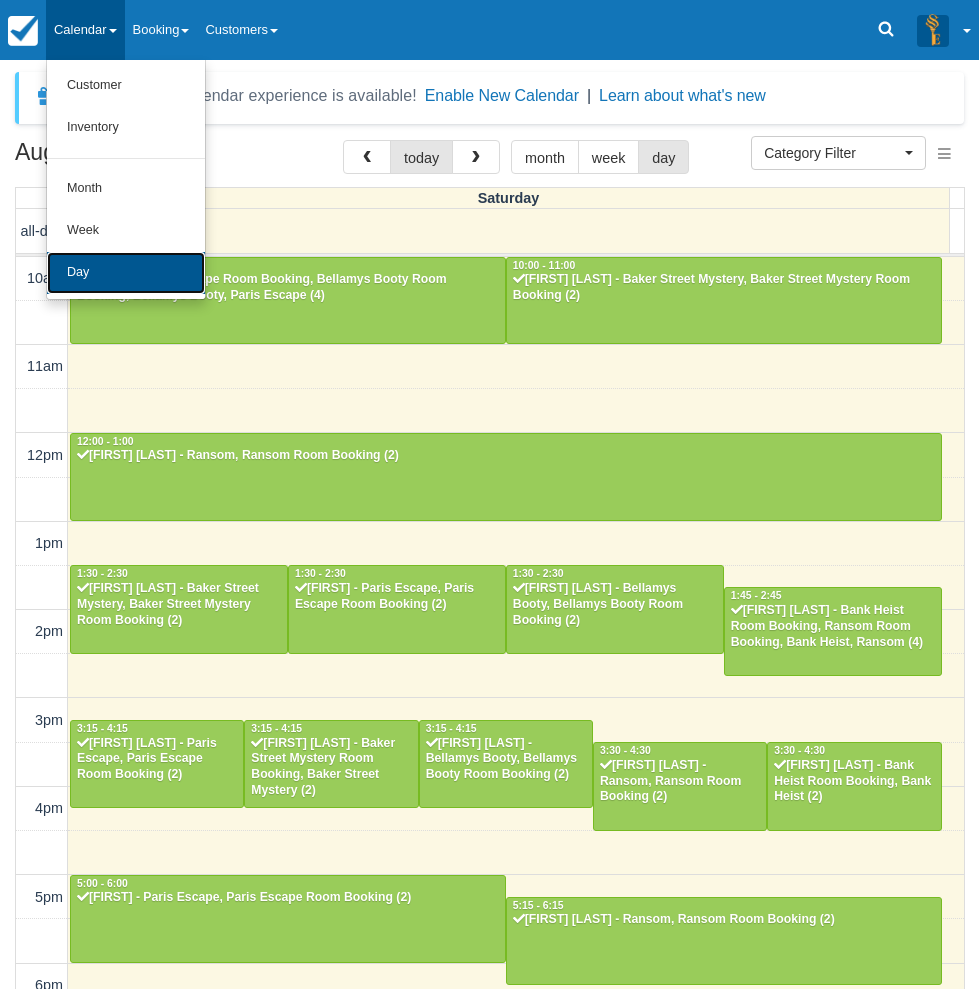 scroll, scrollTop: 314, scrollLeft: 0, axis: vertical 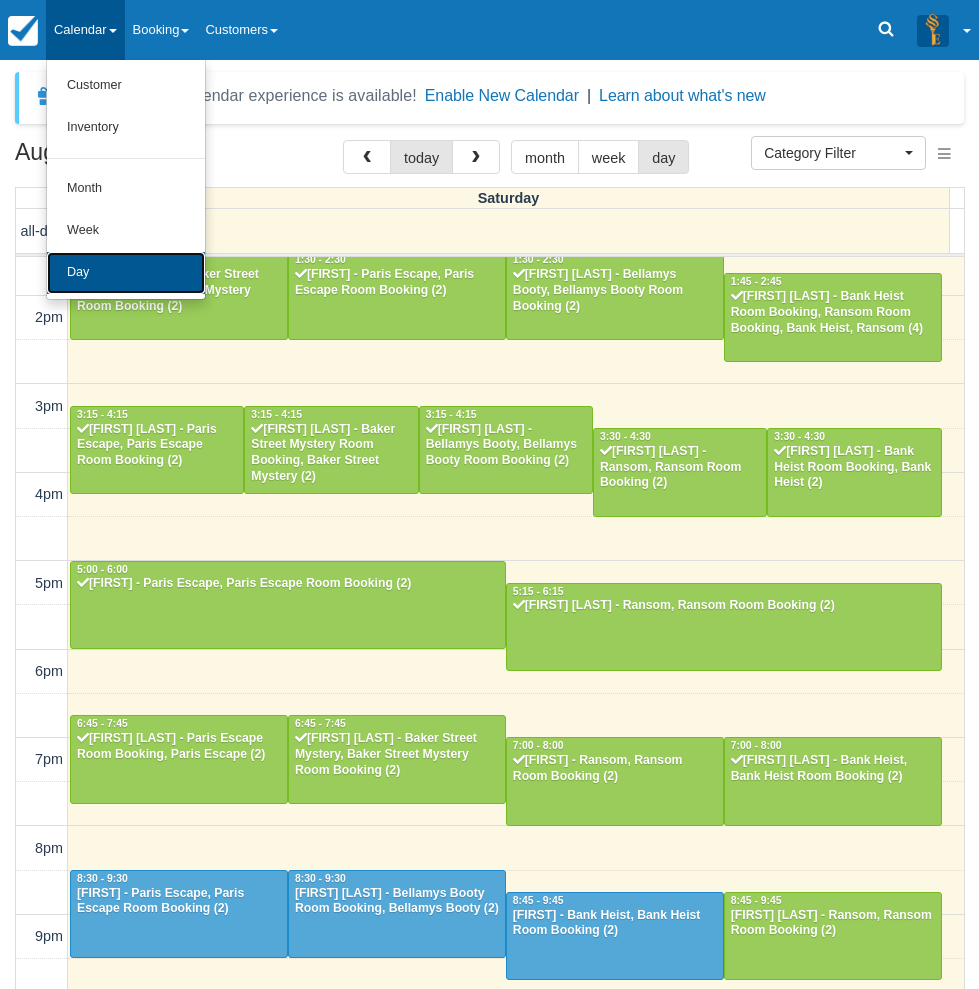 click on "Day" at bounding box center [126, 273] 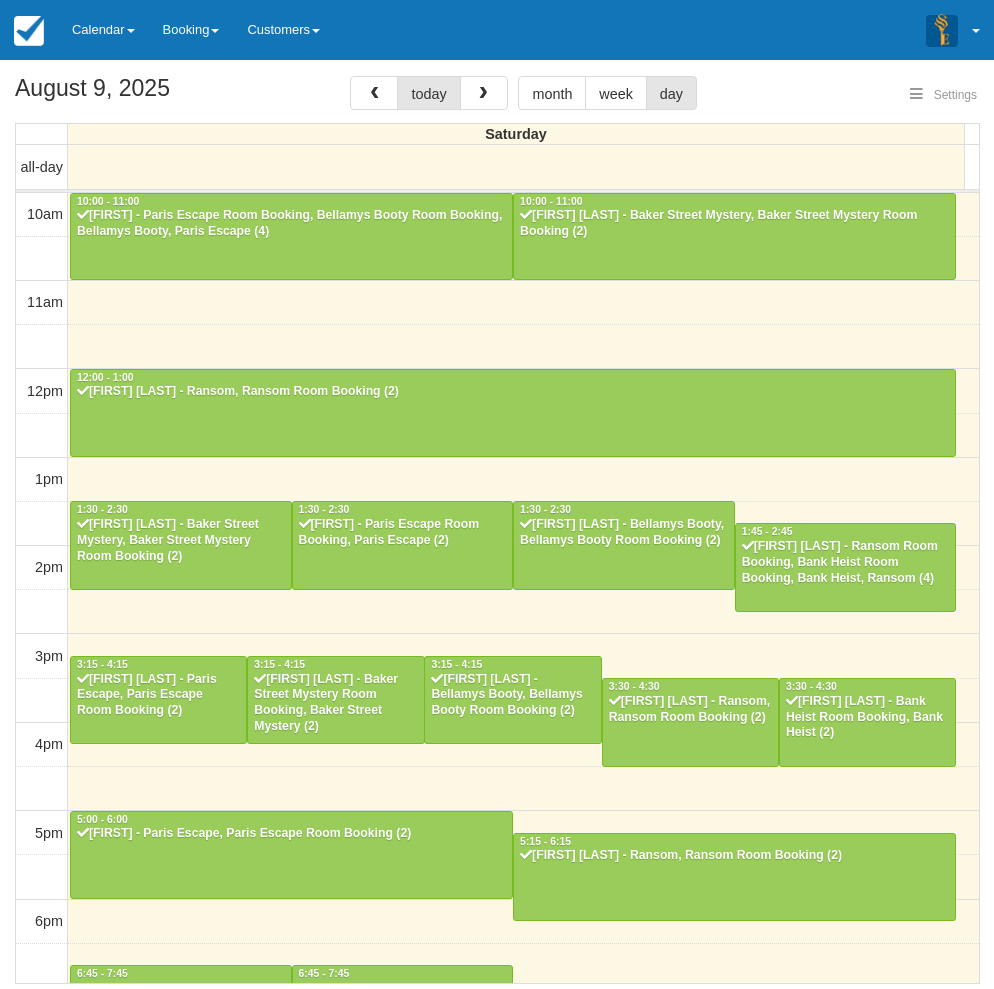 select 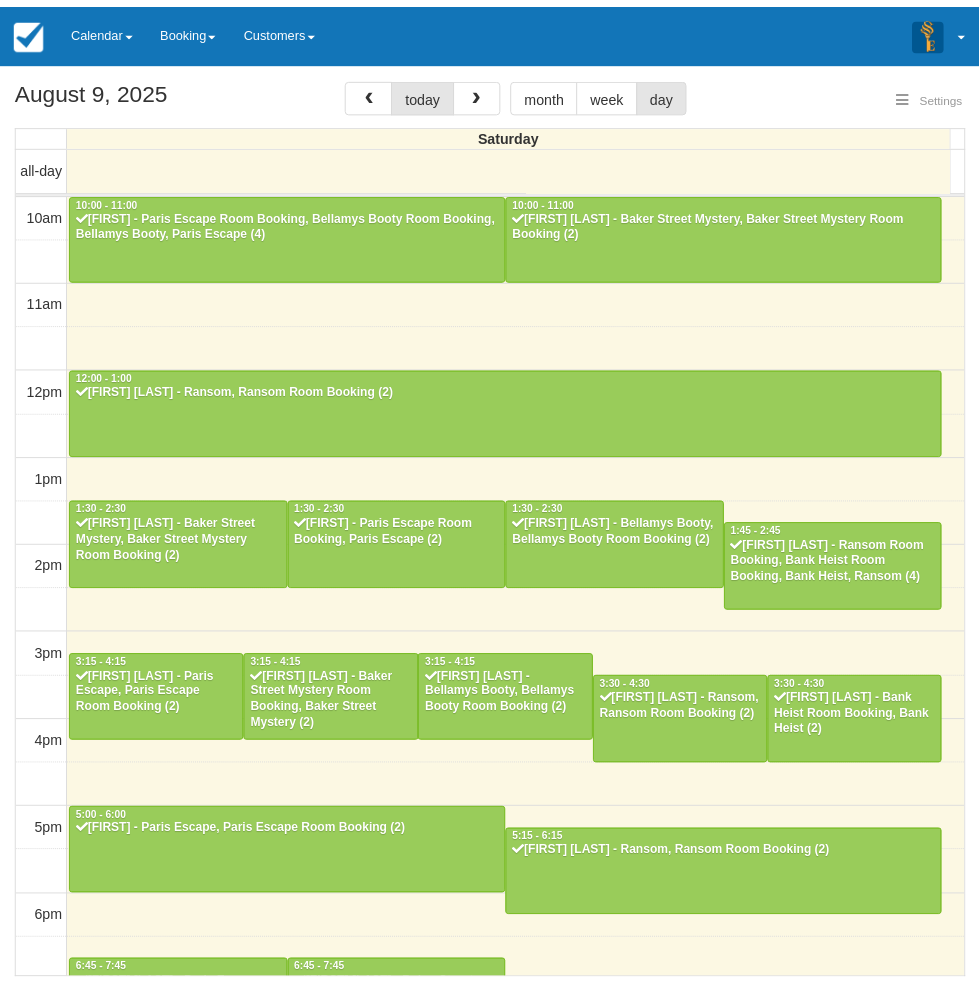 scroll, scrollTop: 314, scrollLeft: 0, axis: vertical 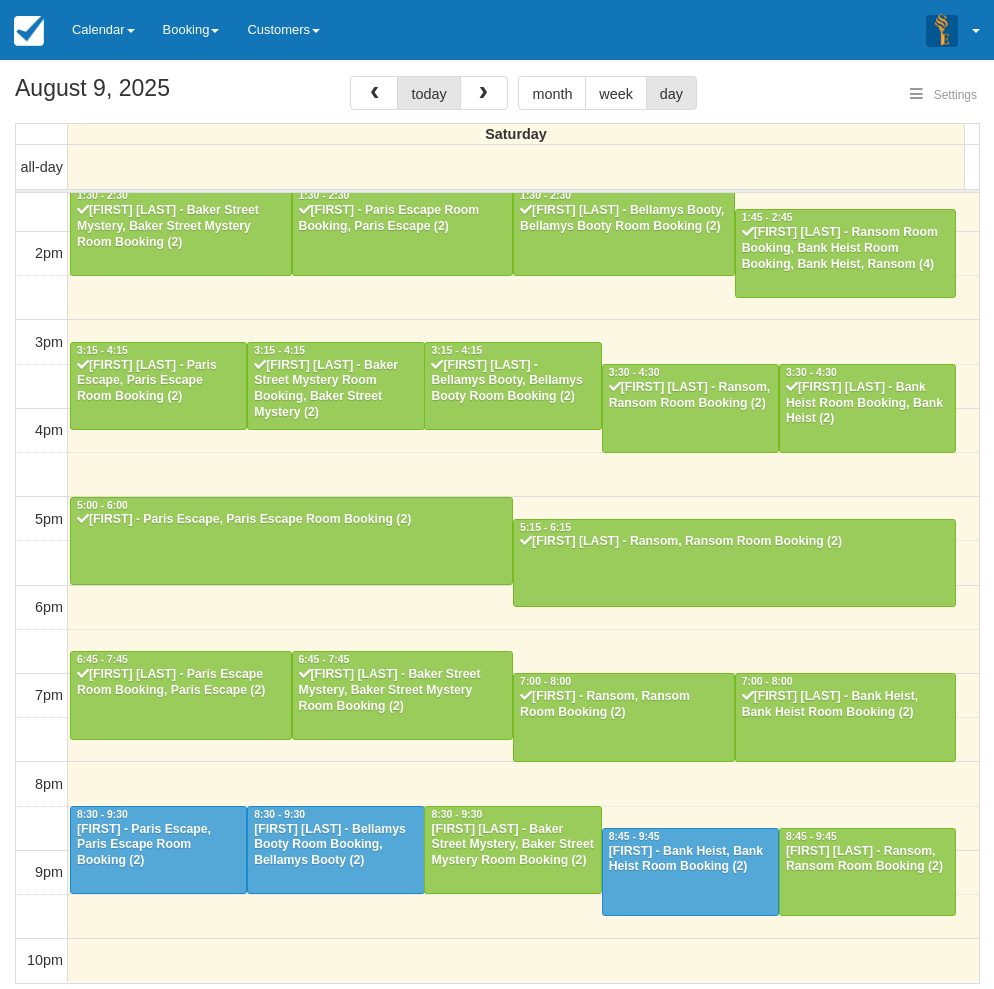 select 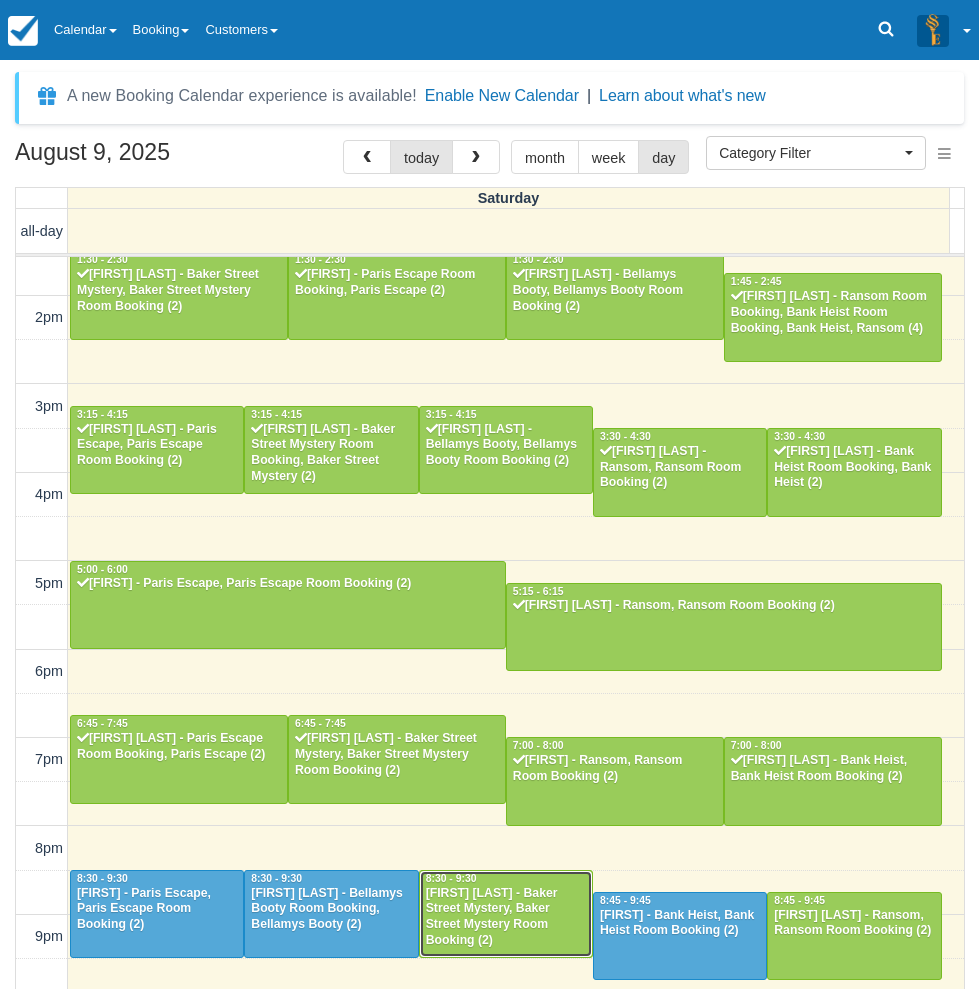 click on "Nari Dean - Baker Street Mystery, Baker Street Mystery Room Booking (2)" at bounding box center [506, 918] 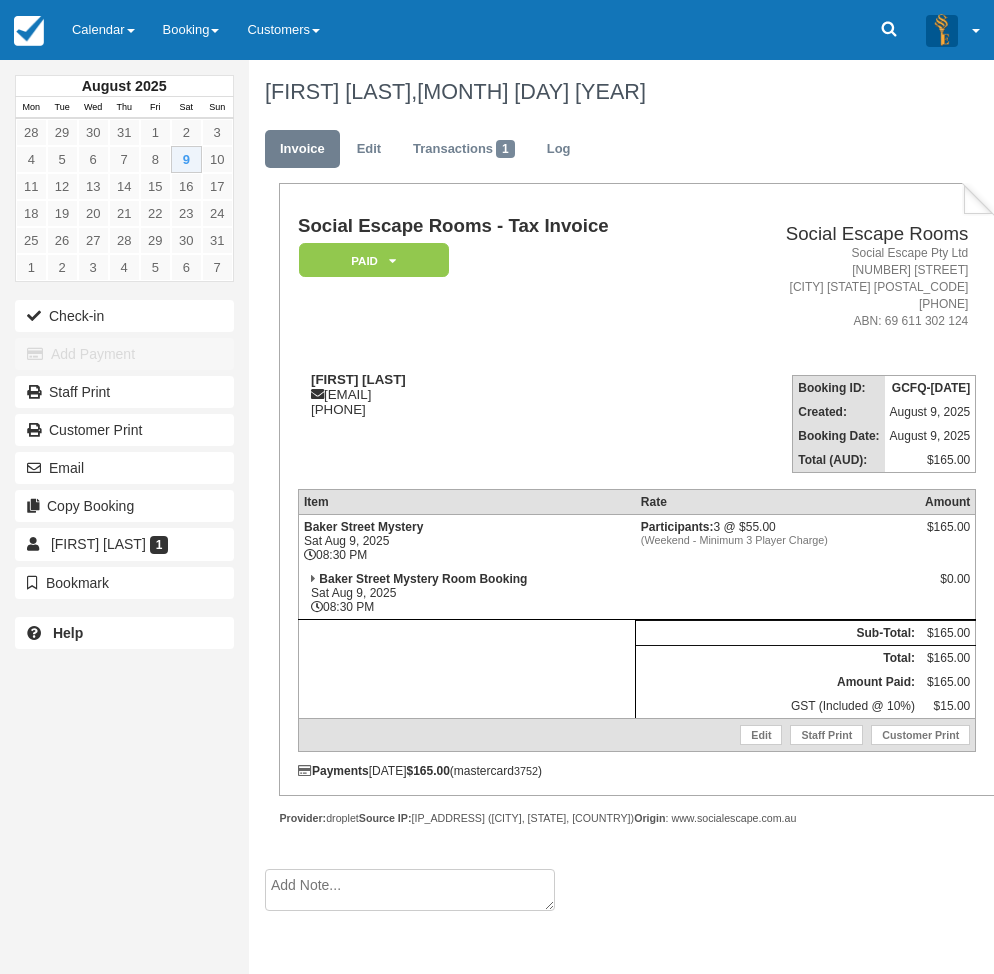 scroll, scrollTop: 0, scrollLeft: 0, axis: both 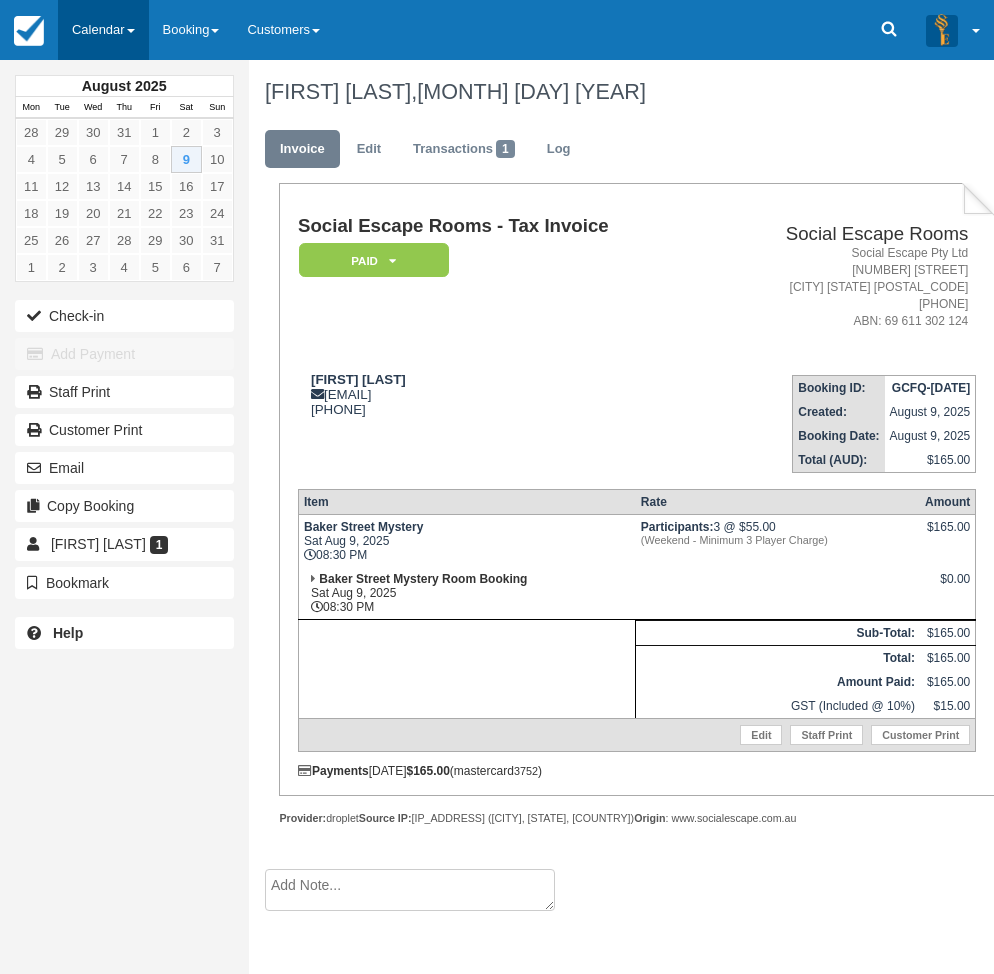 click on "Calendar" at bounding box center (103, 30) 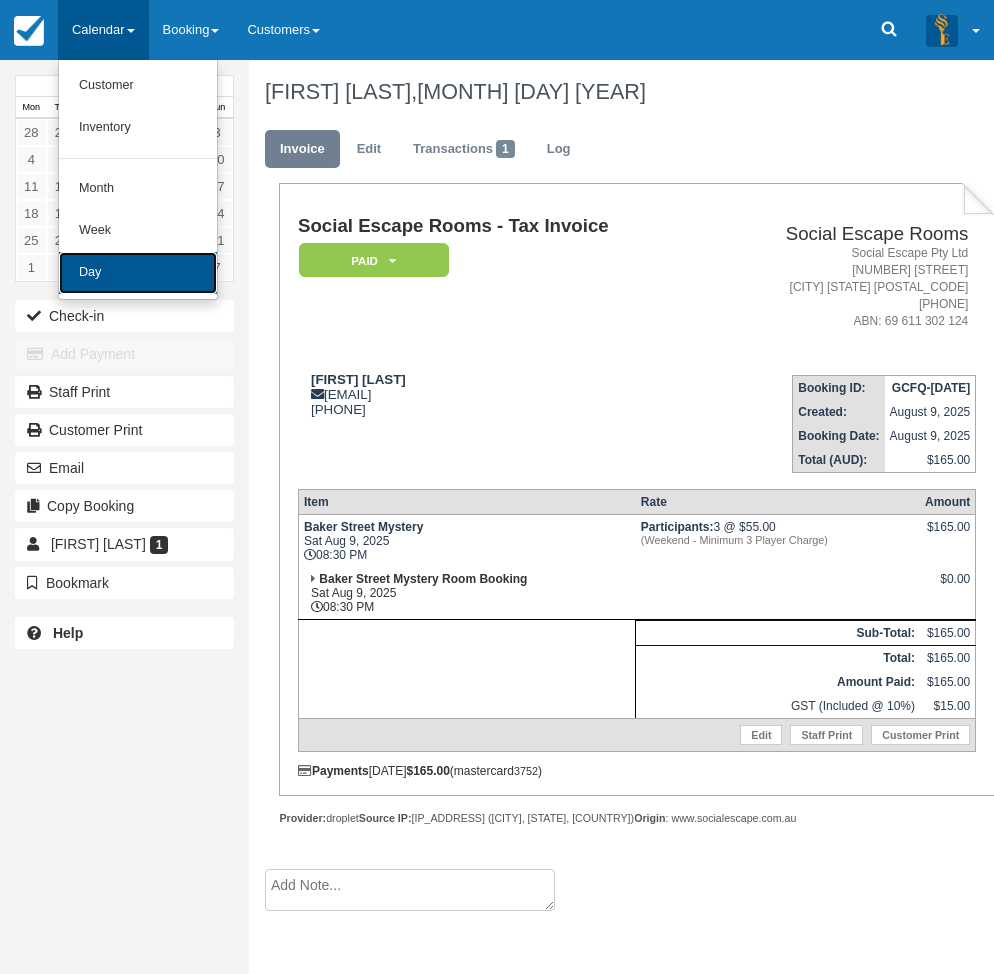 click on "Day" at bounding box center (138, 273) 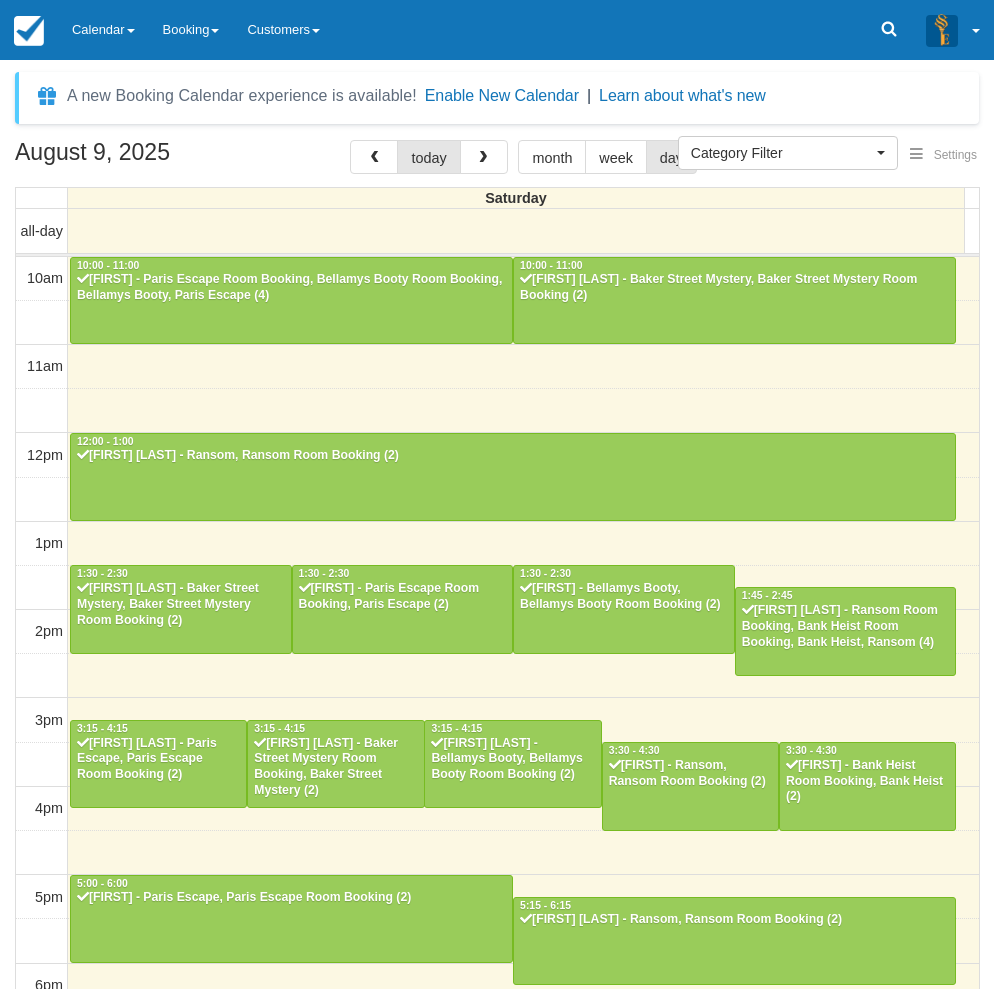 select 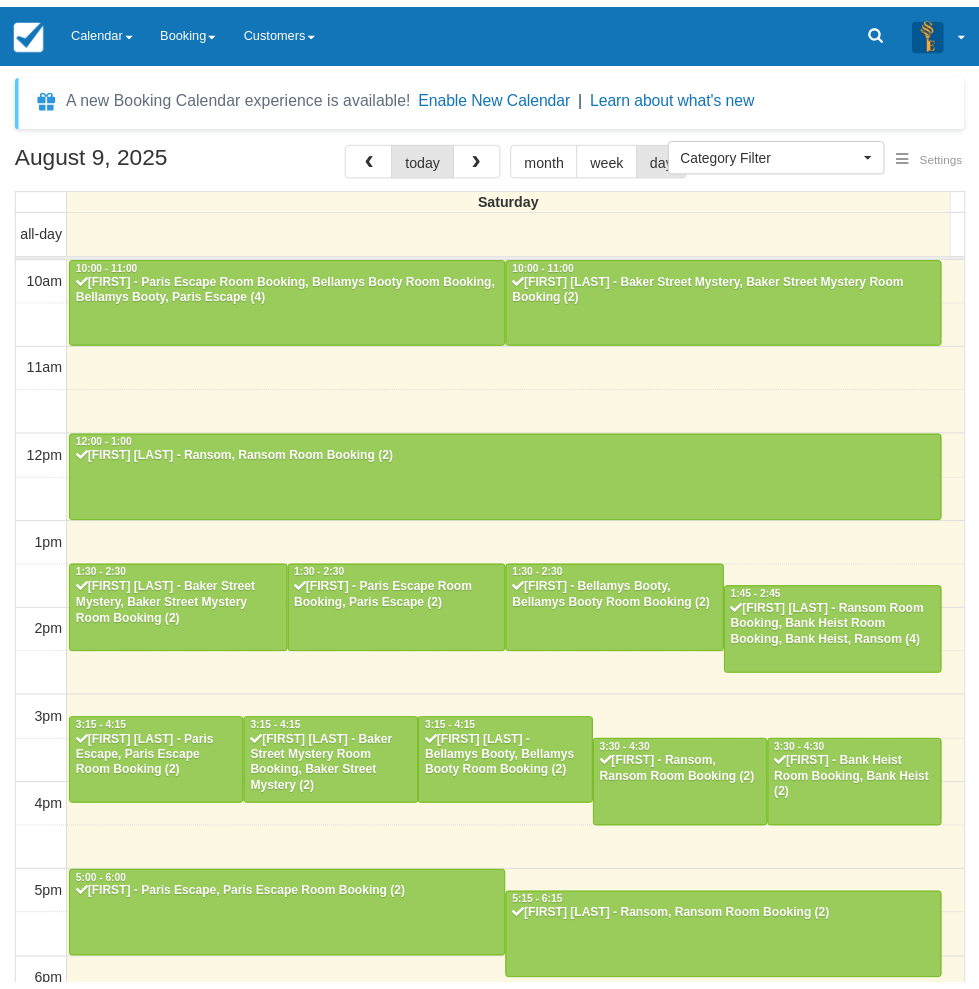 scroll, scrollTop: 0, scrollLeft: 0, axis: both 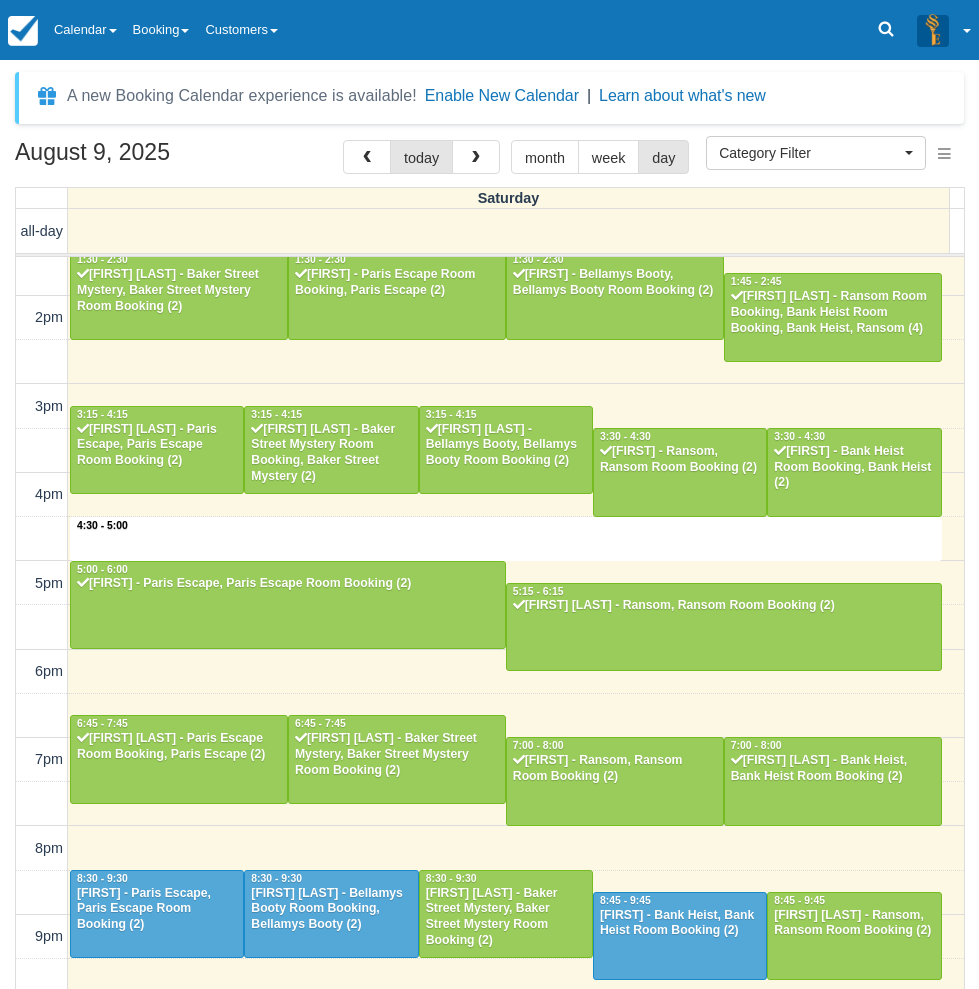 click on "10am 11am 12pm 1pm 2pm 3pm 4pm 5pm 6pm 7pm 8pm 9pm 10pm 4:30 - 5:00 10:00 - 11:00  Nick - Paris Escape Room Booking, Bellamys Booty Room Booking, Bellamys Booty, Paris Escape (4) 10:00 - 11:00  Sharon welsh - Baker Street Mystery, Baker Street Mystery Room Booking (2) 12:00 - 1:00  Jason Cai - Ransom, Ransom Room Booking (2) 1:30 - 2:30  Ashleigh Buchanan - Baker Street Mystery, Baker Street Mystery Room Booking (2) 1:30 - 2:30  Junjun - Paris Escape Room Booking, Paris Escape (2) 1:30 - 2:30  Nikita Khan - Bellamys Booty, Bellamys Booty Room Booking (2) 1:45 - 2:45  Michaela Porter - Ransom Room Booking, Bank Heist Room Booking, Bank Heist, Ransom (4) 3:15 - 4:15  Edison Liang - Paris Escape, Paris Escape Room Booking (2) 3:15 - 4:15  Jeremy Tay - Baker Street Mystery Room Booking, Baker Street Mystery (2) 3:15 - 4:15  Rachel Li - Bellamys Booty, Bellamys Booty Room Booking (2) 3:30 - 4:30  Joanne Lad - Ransom, Ransom Room Booking (2) 3:30 - 4:30  Nicole sun - Bank Heist Room Booking, Bank Heist (2)" at bounding box center [490, 495] 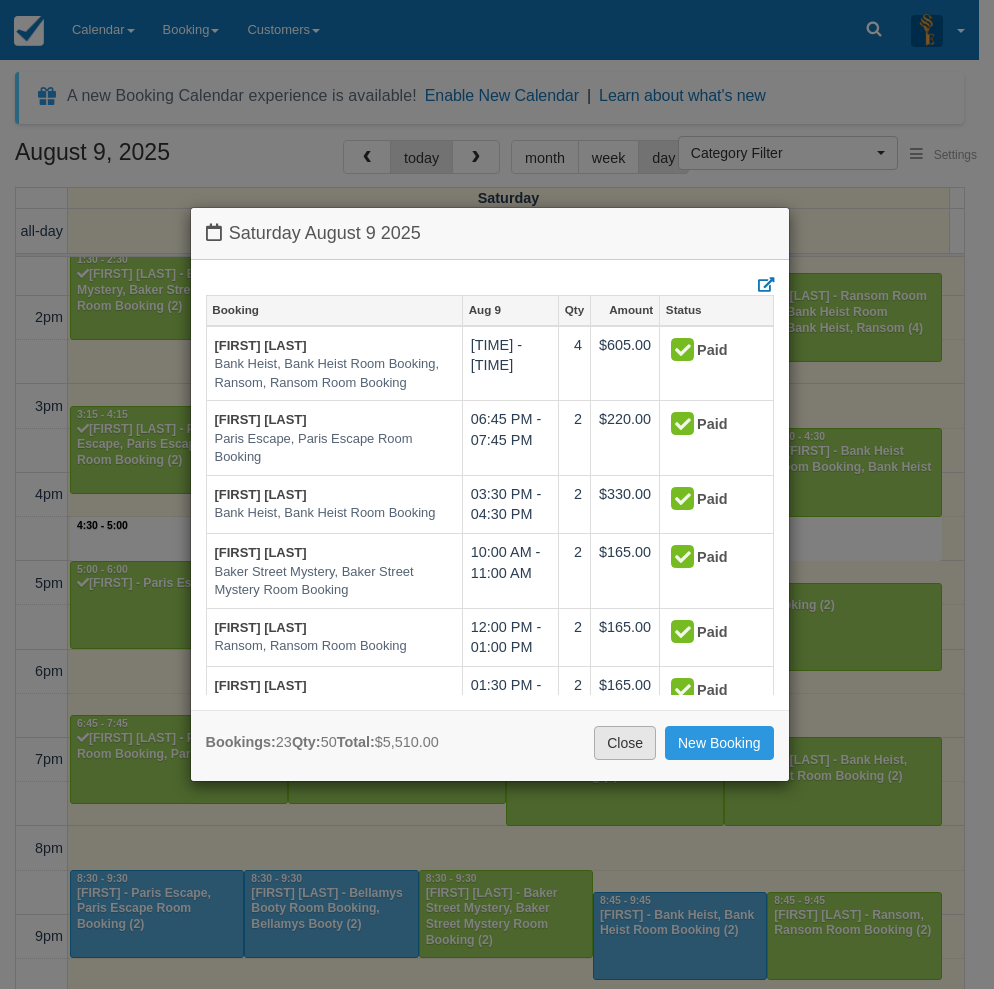 click on "Close" at bounding box center [625, 743] 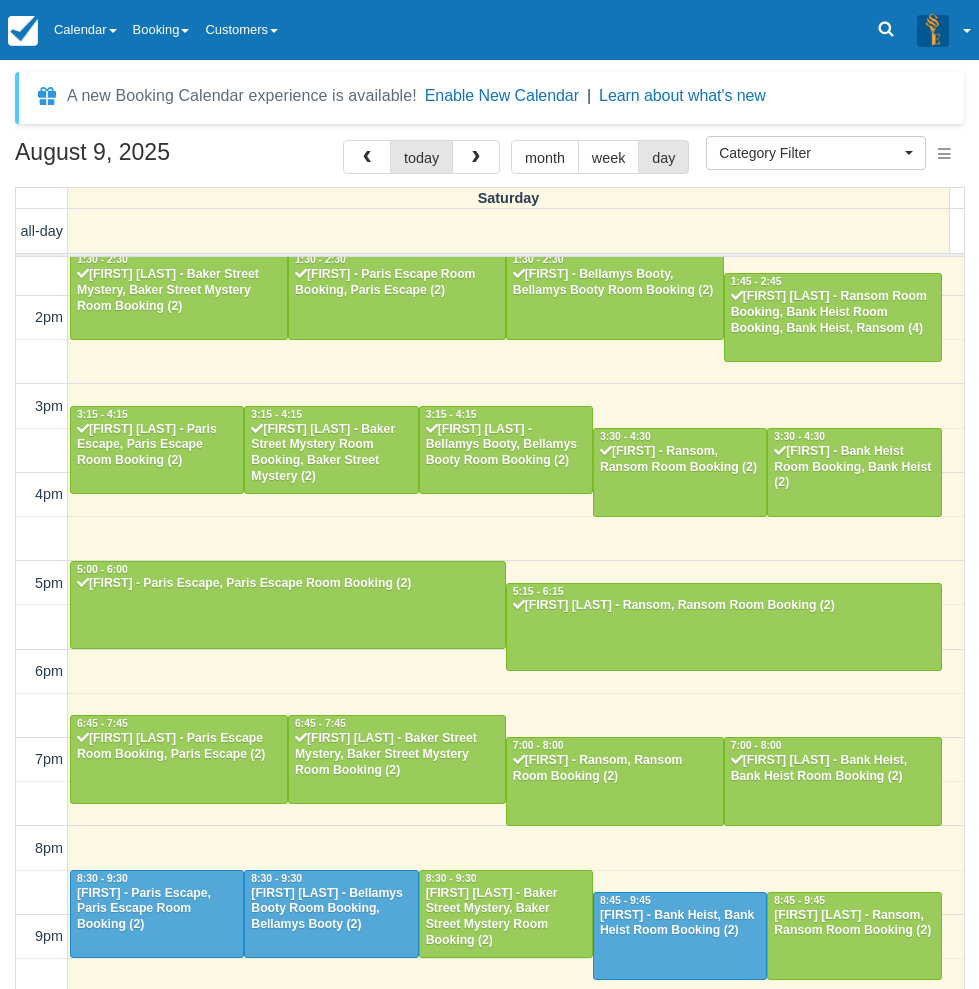 click on "August 9, 2025 today month week day Saturday all-day 10am 11am 12pm 1pm 2pm 3pm 4pm 5pm 6pm 7pm 8pm 9pm 10pm 10:00 - 11:00  Nick - Paris Escape Room Booking, Bellamys Booty Room Booking, Bellamys Booty, Paris Escape (4) 10:00 - 11:00  Sharon welsh - Baker Street Mystery, Baker Street Mystery Room Booking (2) 12:00 - 1:00  Jason Cai - Ransom, Ransom Room Booking (2) 1:30 - 2:30  Ashleigh Buchanan - Baker Street Mystery, Baker Street Mystery Room Booking (2) 1:30 - 2:30  Junjun - Paris Escape Room Booking, Paris Escape (2) 1:30 - 2:30  Nikita Khan - Bellamys Booty, Bellamys Booty Room Booking (2) 1:45 - 2:45  Michaela Porter - Ransom Room Booking, Bank Heist Room Booking, Bank Heist, Ransom (4) 3:15 - 4:15  Edison Liang - Paris Escape, Paris Escape Room Booking (2) 3:15 - 4:15  Jeremy Tay - Baker Street Mystery Room Booking, Baker Street Mystery (2) 3:15 - 4:15  Rachel Li - Bellamys Booty, Bellamys Booty Room Booking (2) 3:30 - 4:30  Joanne Lad - Ransom, Ransom Room Booking (2) 3:30 - 4:30 5:00 - 6:00" at bounding box center [489, 594] 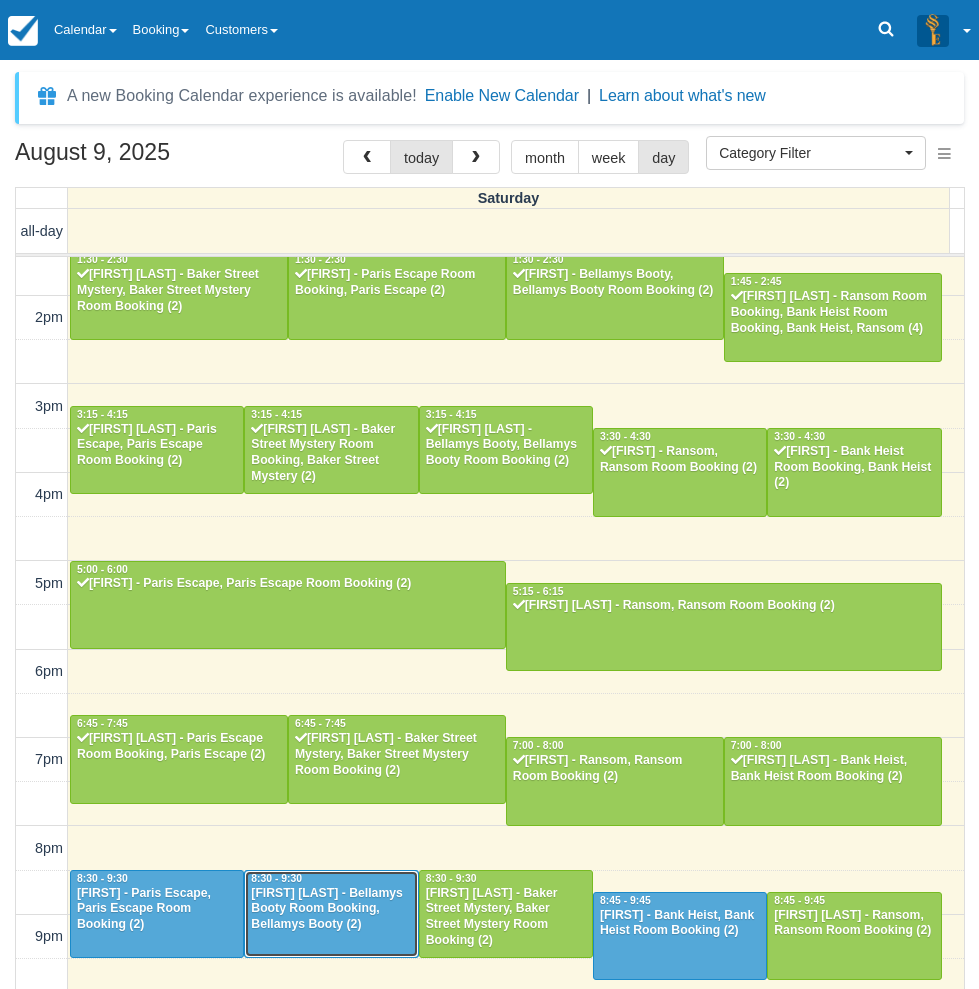 click on "[FIRST] [LAST] - Bellamys Booty Room Booking, Bellamys Booty (2)" at bounding box center [331, 910] 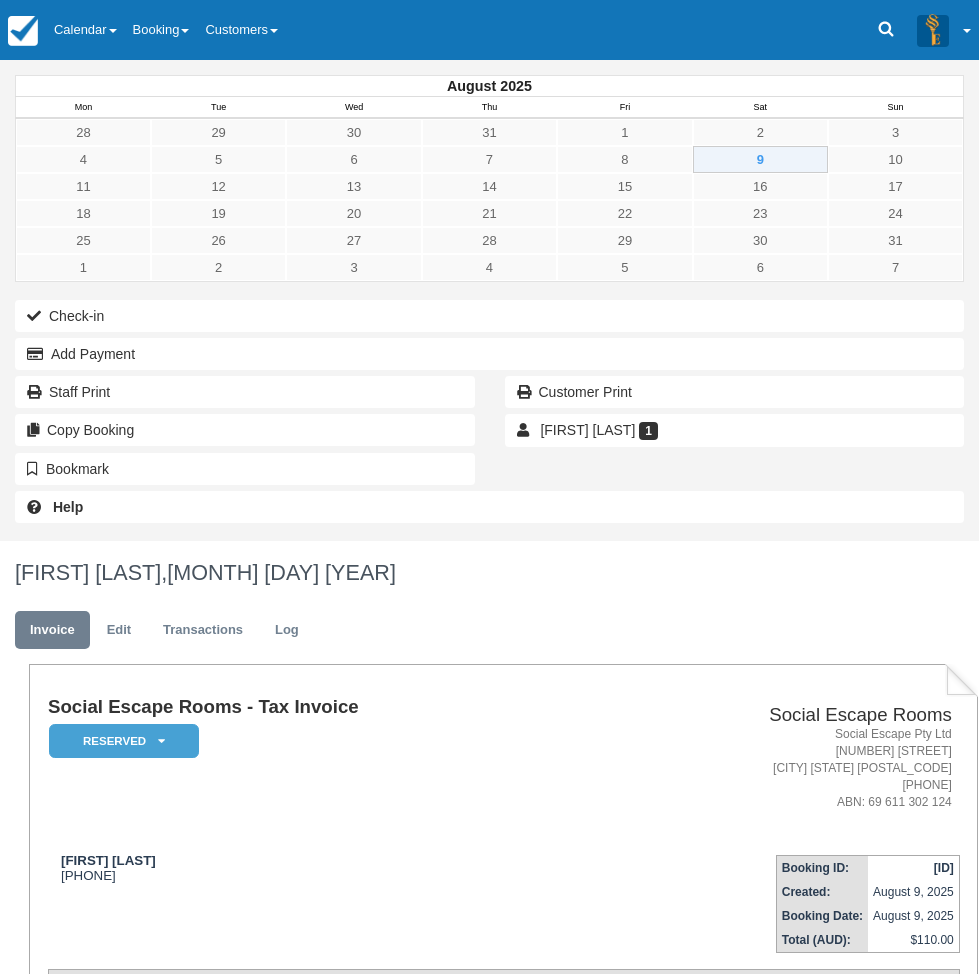 scroll, scrollTop: 0, scrollLeft: 0, axis: both 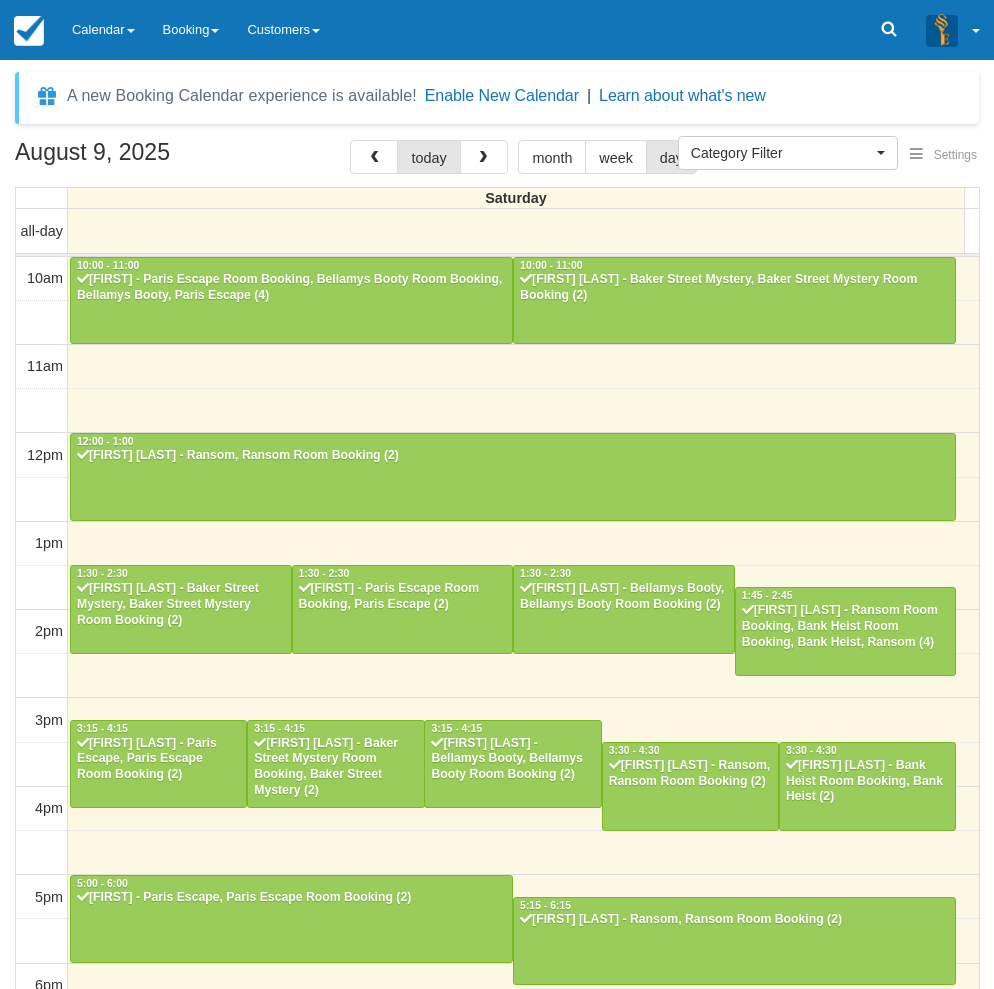 select 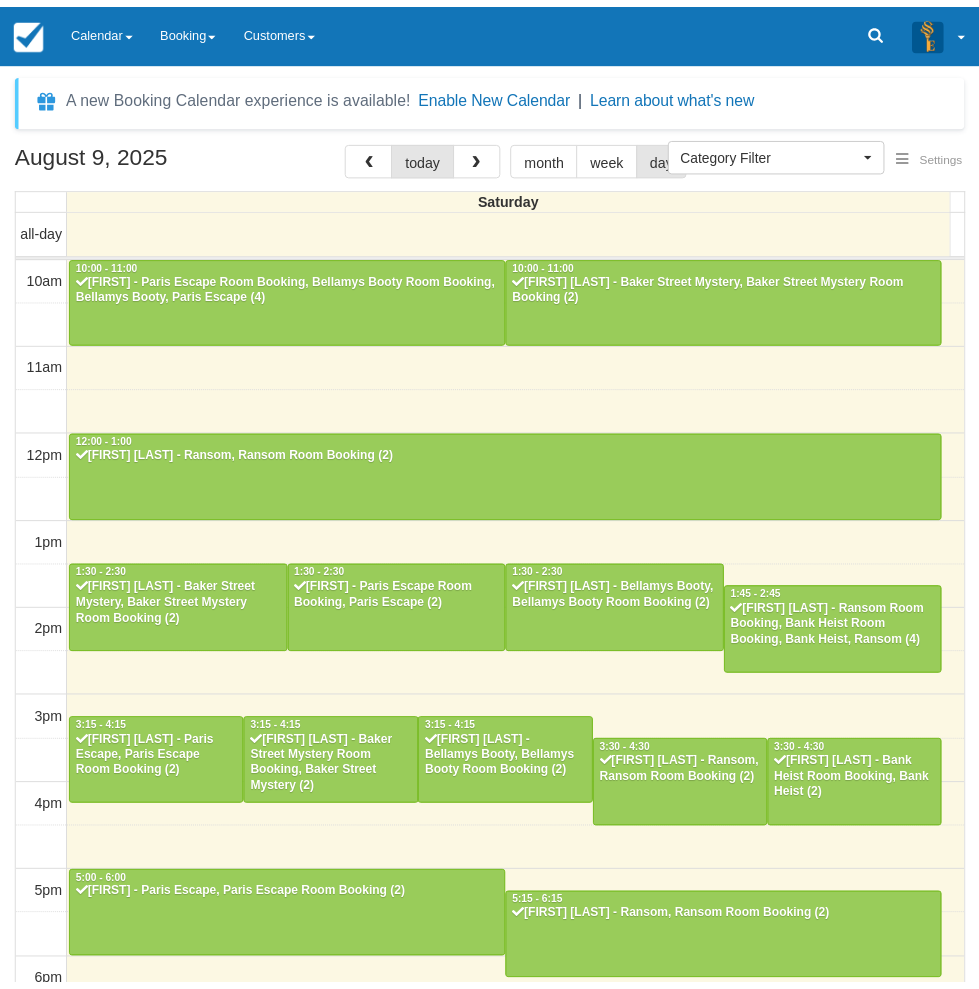 scroll, scrollTop: 0, scrollLeft: 0, axis: both 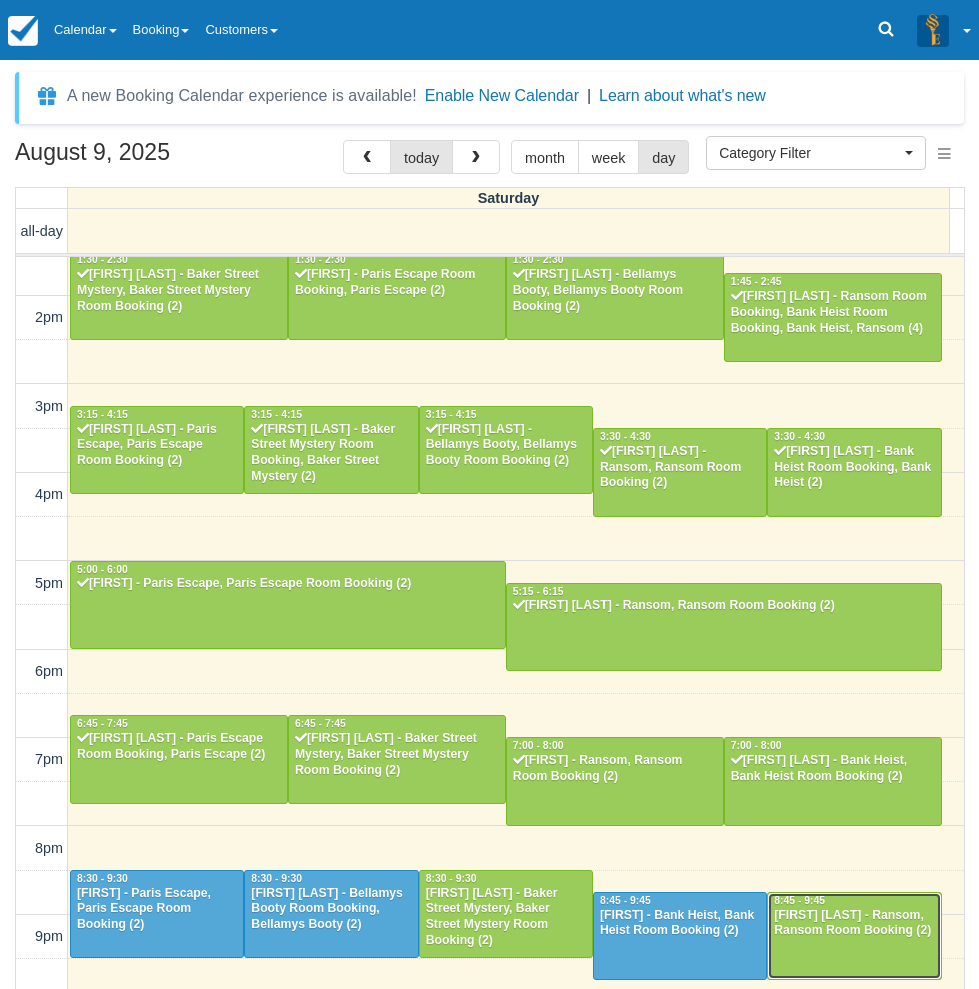click on "Stephen Cole - Ransom, Ransom Room Booking (2)" at bounding box center (854, 924) 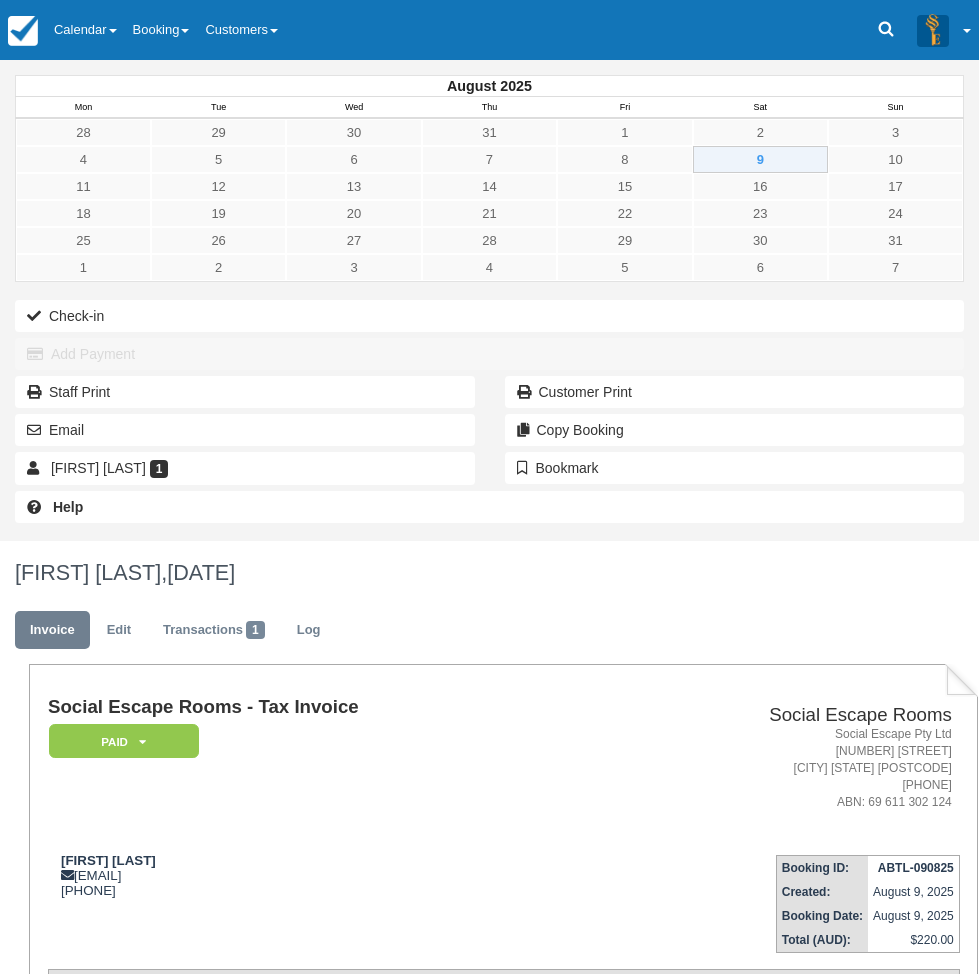 scroll, scrollTop: 0, scrollLeft: 0, axis: both 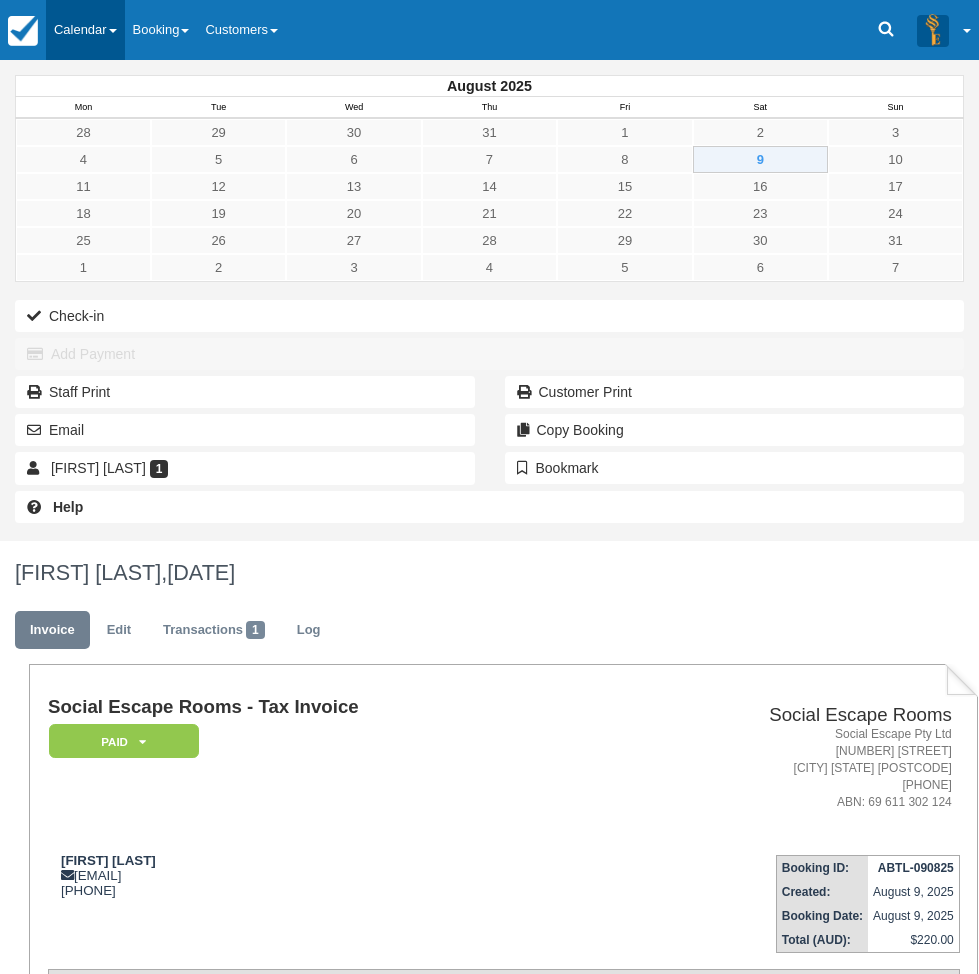 click on "Calendar" at bounding box center (85, 30) 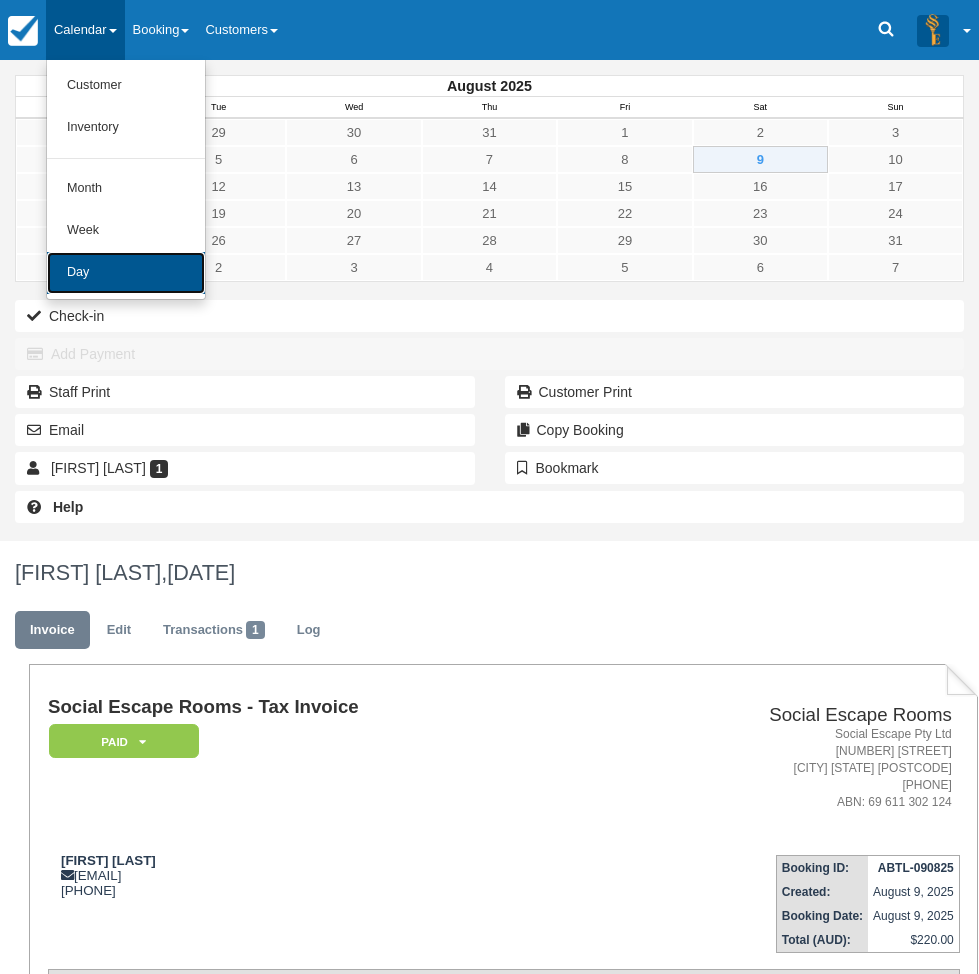 click on "Day" at bounding box center (126, 273) 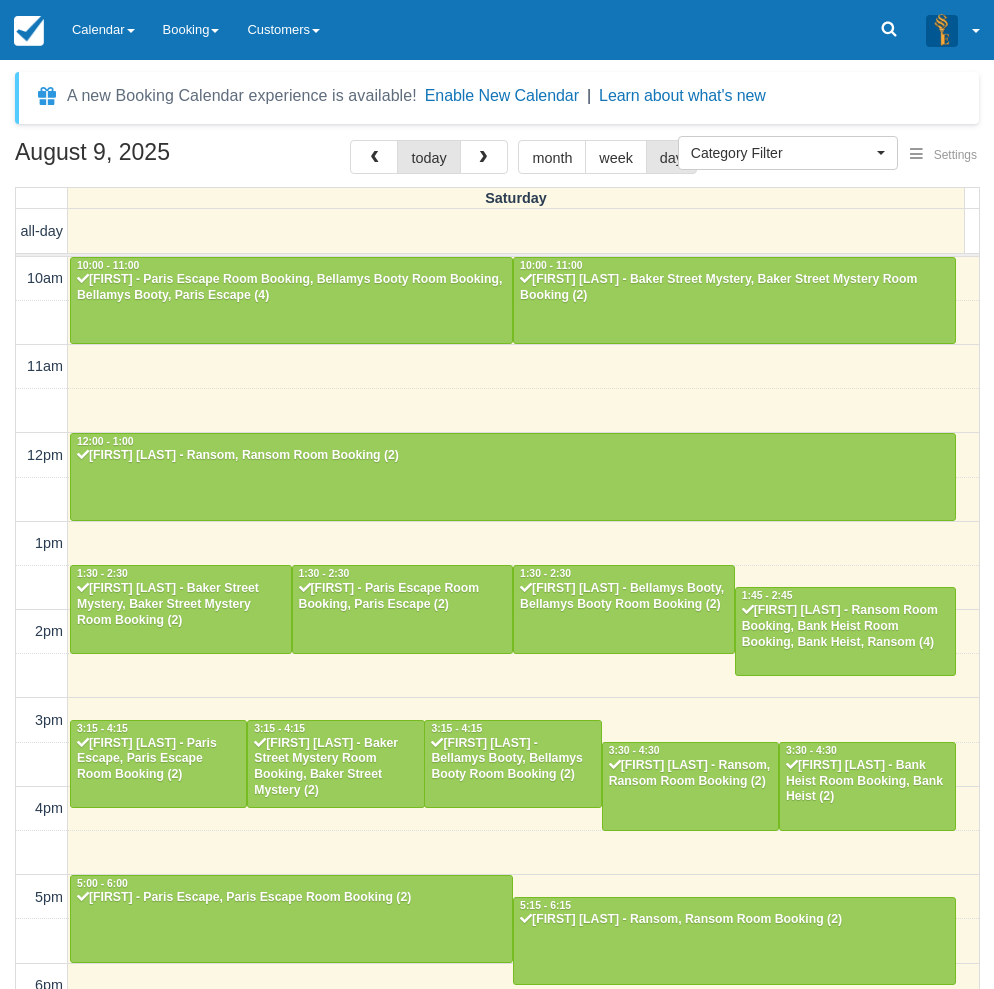 select 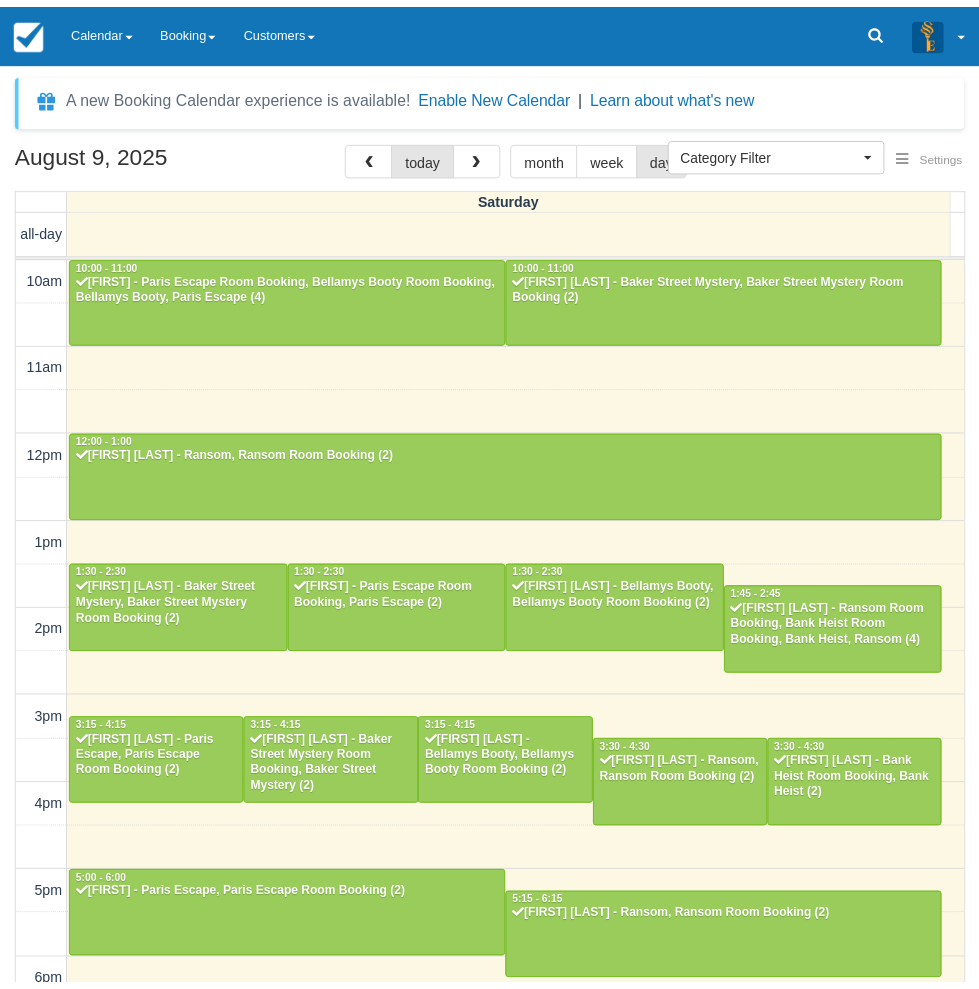scroll, scrollTop: 0, scrollLeft: 0, axis: both 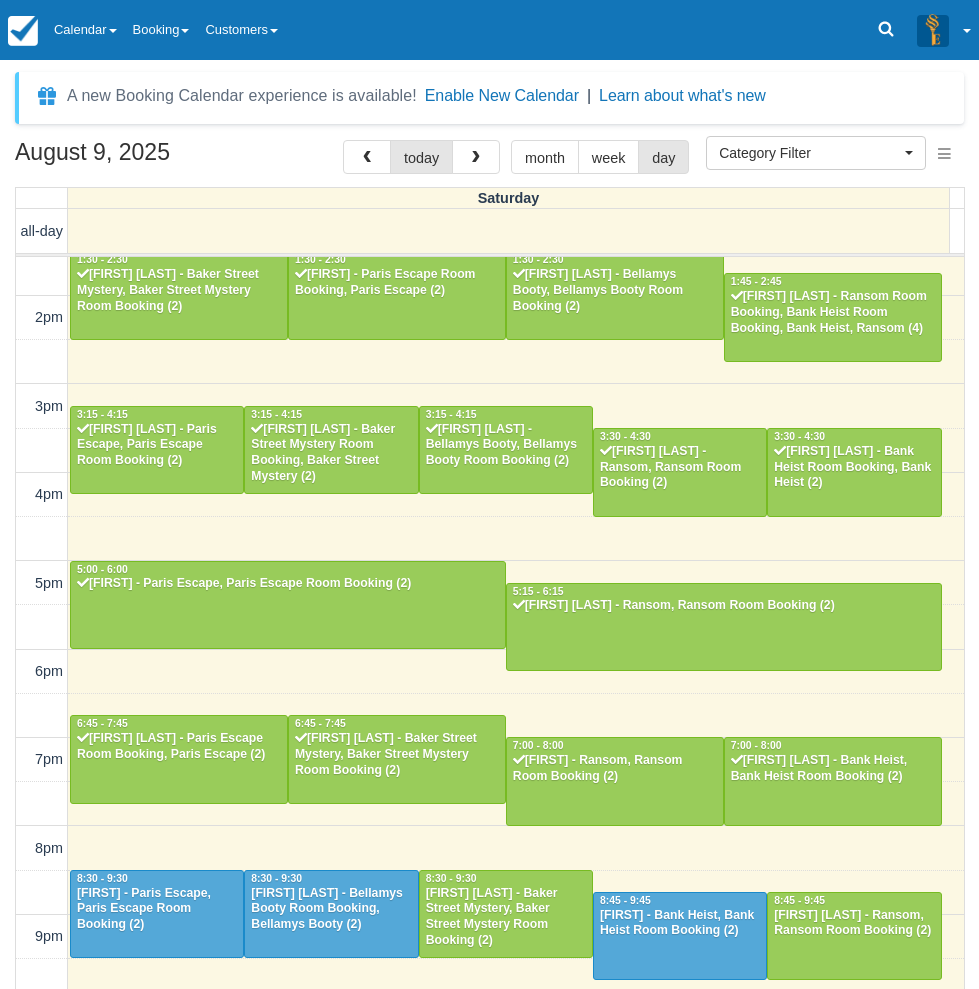 click on "August 9, 2025 today month week day Saturday all-day 10am 11am 12pm 1pm 2pm 3pm 4pm 5pm 6pm 7pm 8pm 9pm 10pm 10:00 - 11:00  Nick - Paris Escape Room Booking, Bellamys Booty Room Booking, Bellamys Booty, Paris Escape (4) 10:00 - 11:00  Sharon welsh - Baker Street Mystery, Baker Street Mystery Room Booking (2) 12:00 - 1:00  Jason Cai - Ransom, Ransom Room Booking (2) 1:30 - 2:30  Ashleigh Buchanan - Baker Street Mystery, Baker Street Mystery Room Booking (2) 1:30 - 2:30  Junjun - Paris Escape Room Booking, Paris Escape (2) 1:30 - 2:30  Nikita Khan - Bellamys Booty, Bellamys Booty Room Booking (2) 1:45 - 2:45  Michaela Porter - Ransom Room Booking, Bank Heist Room Booking, Bank Heist, Ransom (4) 3:15 - 4:15  Edison Liang - Paris Escape, Paris Escape Room Booking (2) 3:15 - 4:15  Jeremy Tay - Baker Street Mystery Room Booking, Baker Street Mystery (2) 3:15 - 4:15  Rachel Li - Bellamys Booty, Bellamys Booty Room Booking (2) 3:30 - 4:30  Joanne Lad - Ransom, Ransom Room Booking (2) 3:30 - 4:30 5:00 - 6:00" at bounding box center [489, 594] 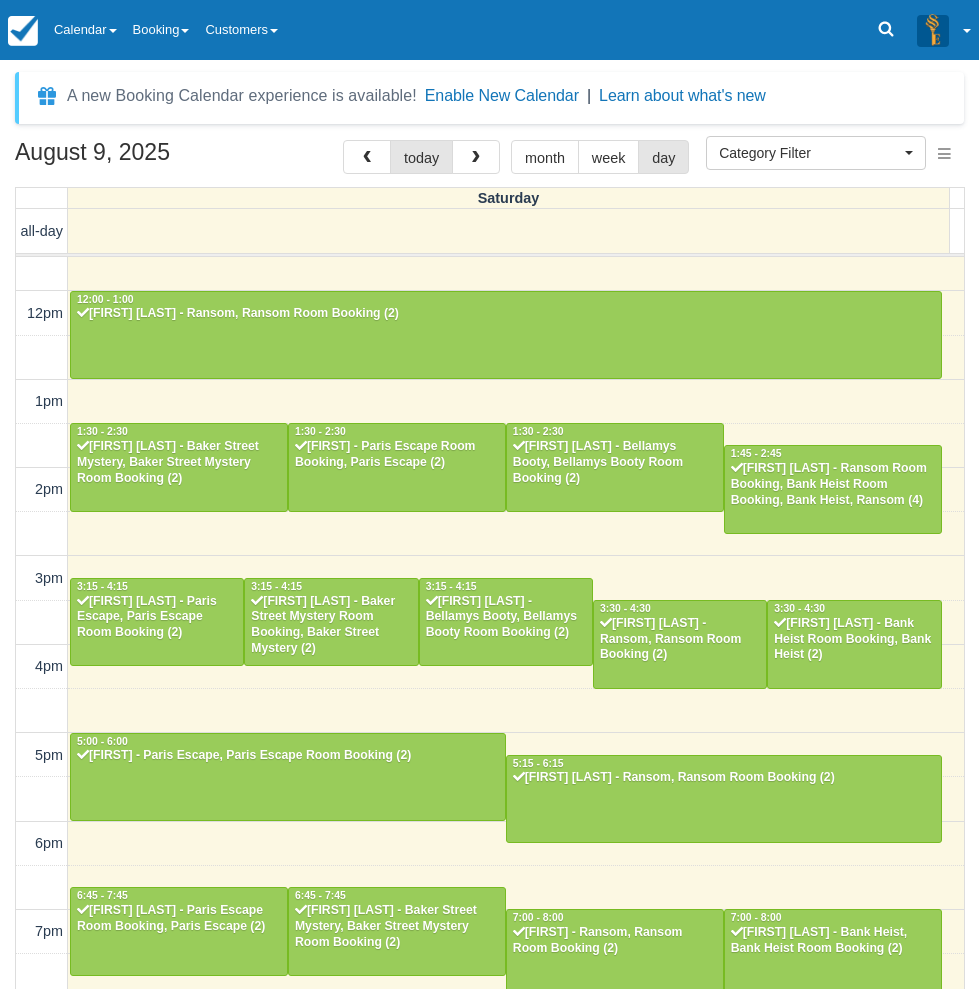 scroll, scrollTop: 313, scrollLeft: 0, axis: vertical 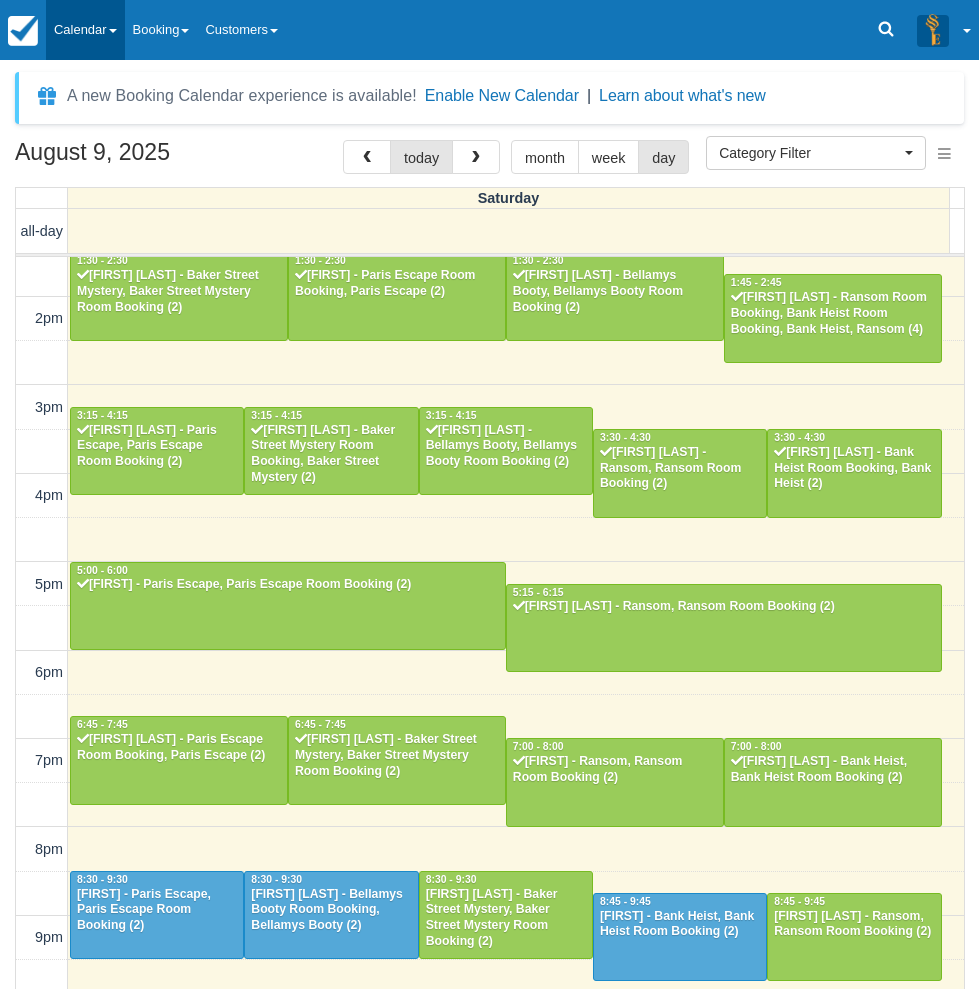 click on "Calendar" at bounding box center [85, 30] 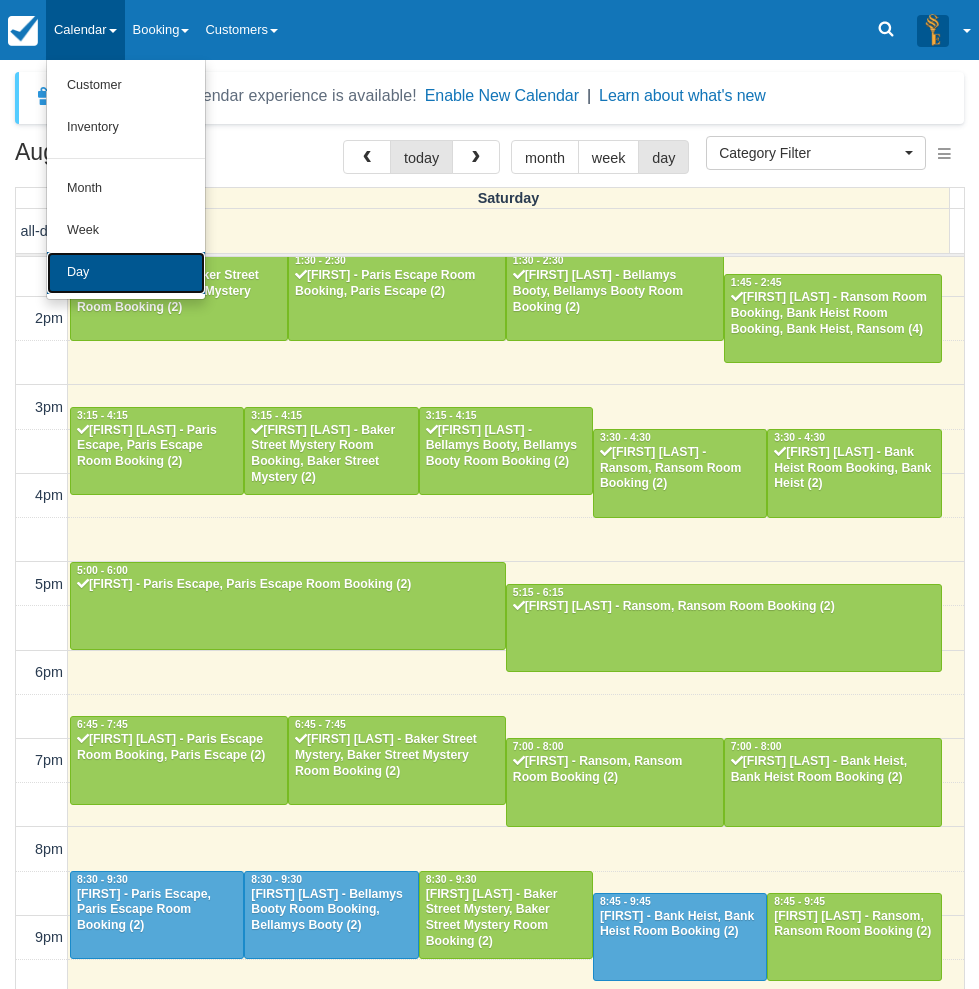 click on "Day" at bounding box center (126, 273) 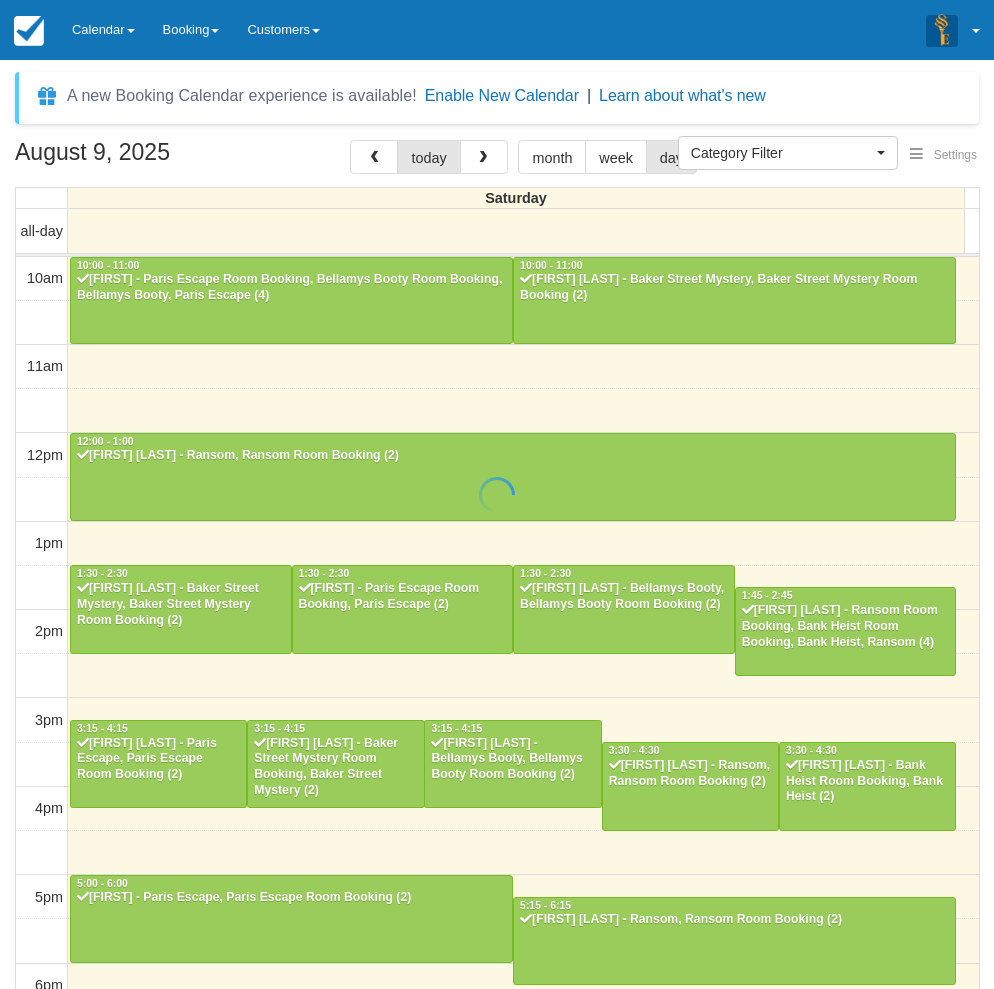 select 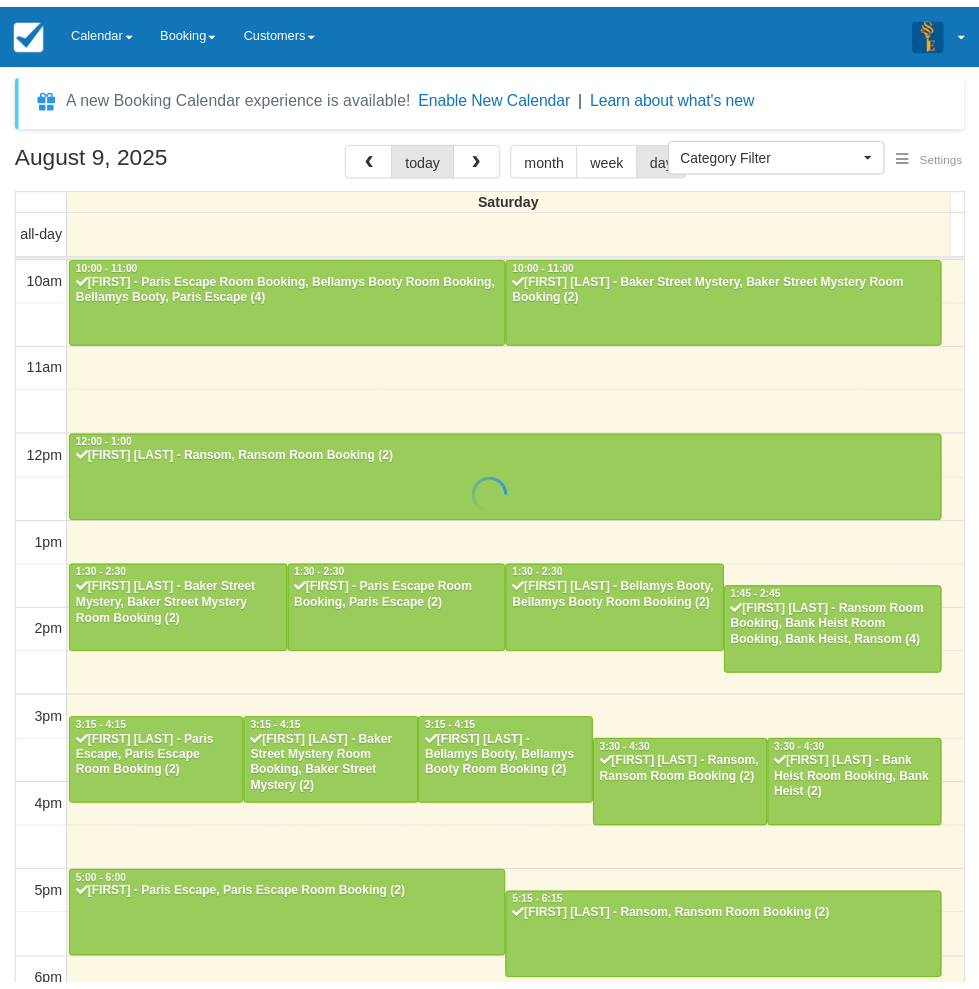 scroll, scrollTop: 0, scrollLeft: 0, axis: both 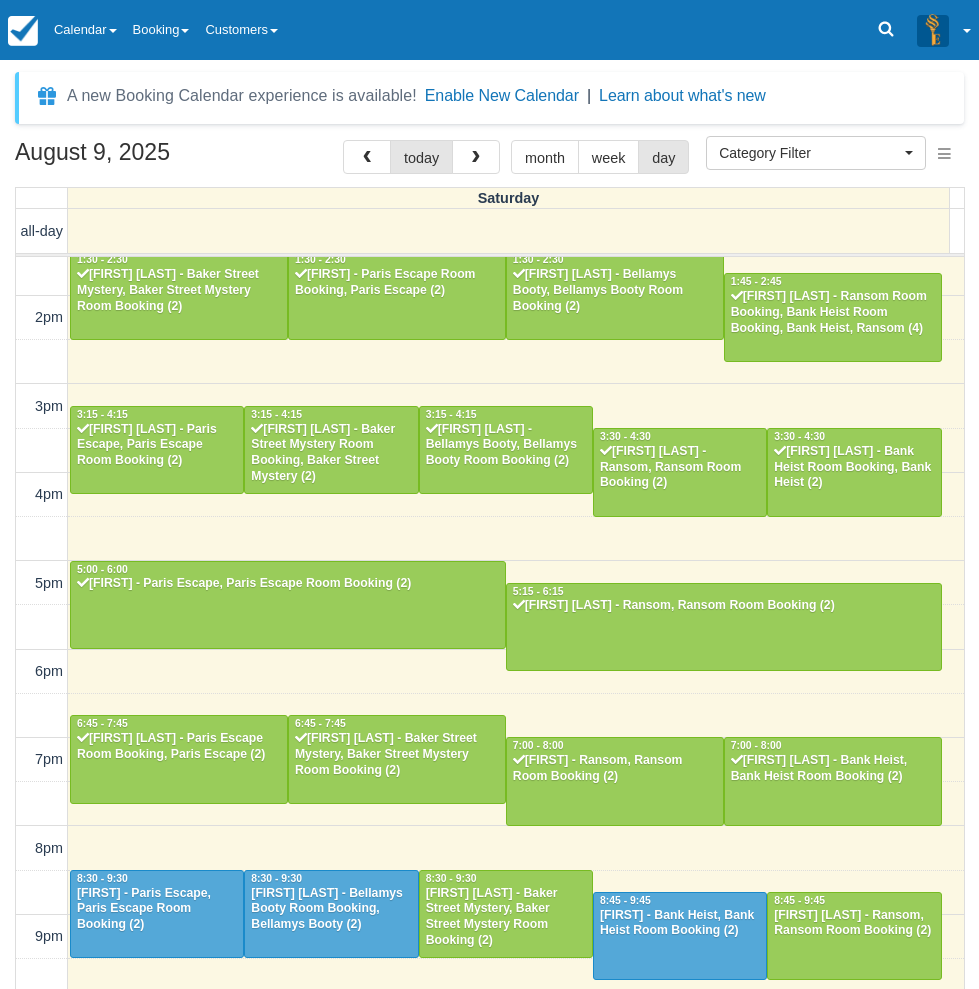 click on "August 9, 2025 today month week day Saturday all-day 10am 11am 12pm 1pm 2pm 3pm 4pm 5pm 6pm 7pm 8pm 9pm 10pm 10:00 - 11:00  [FIRST] - Paris Escape Room Booking, Bellamys Booty Room Booking, Bellamys Booty, Paris Escape (4) 10:00 - 11:00  [FIRST] [LAST] - Baker Street Mystery, Baker Street Mystery Room Booking (2) 12:00 - 1:00  [FIRST] [LAST] - Ransom, Ransom Room Booking (2) 1:30 - 2:30  [FIRST] [LAST] - Baker Street Mystery, Baker Street Mystery Room Booking (2) 1:30 - 2:30  [FIRST] - Paris Escape Room Booking, Paris Escape (2) 1:30 - 2:30  [FIRST] [LAST] - Bellamys Booty, Bellamys Booty Room Booking (2) 1:45 - 2:45  [FIRST] [LAST] - Ransom Room Booking, Bank Heist Room Booking, Bank Heist, Ransom (4) 3:15 - 4:15  [FIRST] [LAST] - Paris Escape, Paris Escape Room Booking (2) 3:15 - 4:15  [FIRST] [LAST] - Baker Street Mystery Room Booking, Baker Street Mystery (2) 3:15 - 4:15  [FIRST] [LAST] - Bellamys Booty, Bellamys Booty Room Booking (2) 3:30 - 4:30  [FIRST] [LAST] - Ransom, Ransom Room Booking (2) 3:30 - 4:30  5:00 - 6:00" at bounding box center [489, 594] 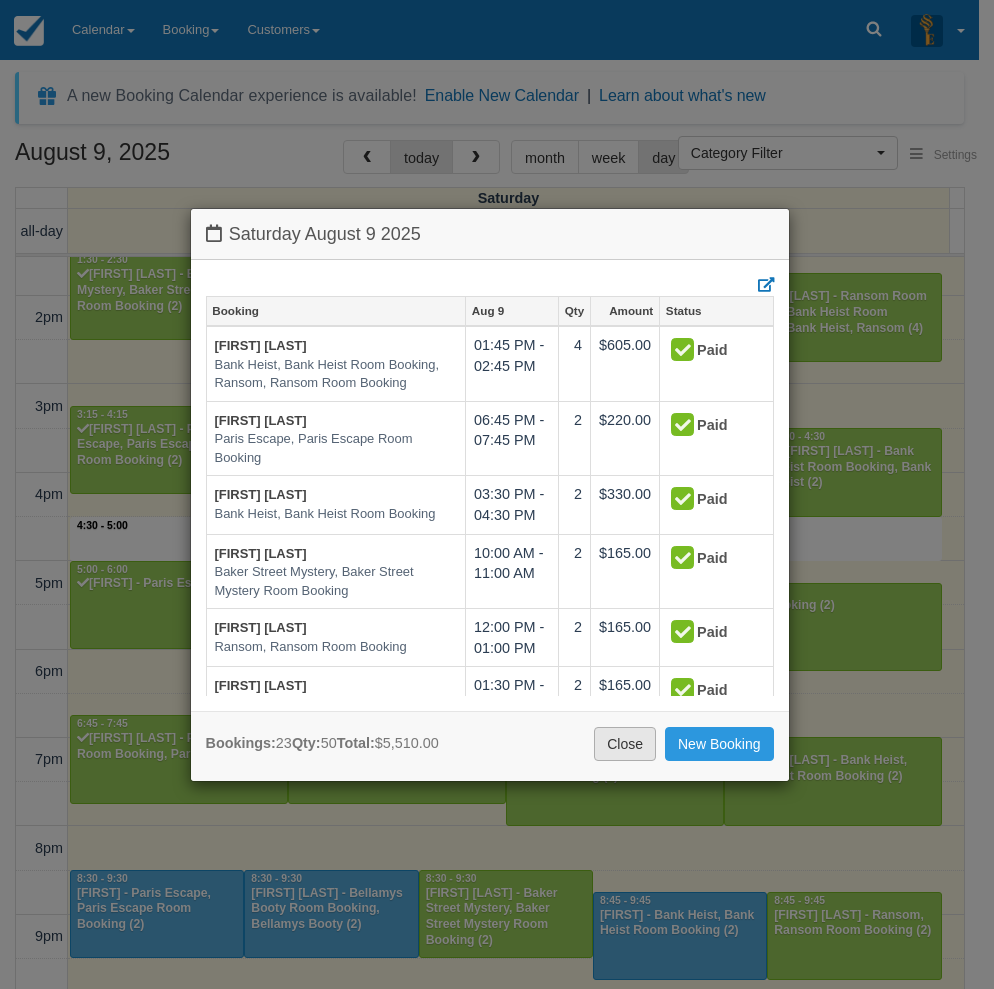 click on "Close" at bounding box center [625, 744] 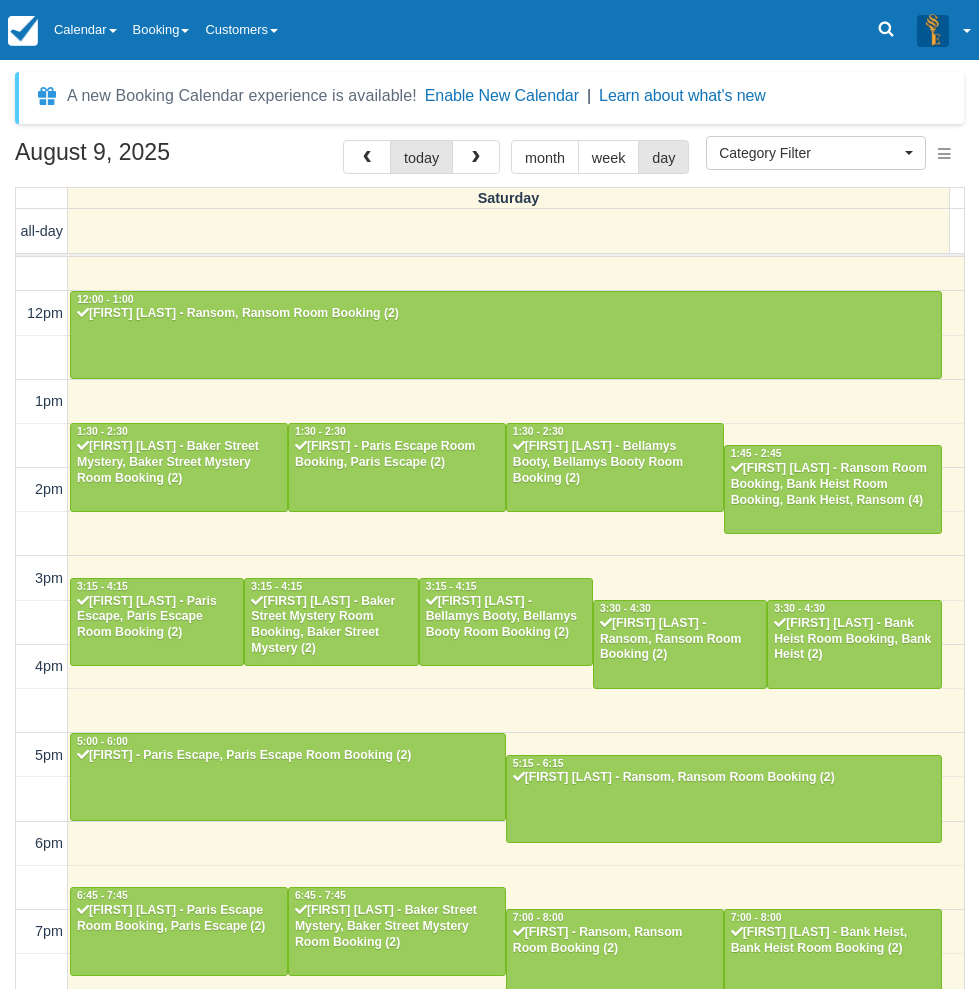 scroll, scrollTop: 313, scrollLeft: 0, axis: vertical 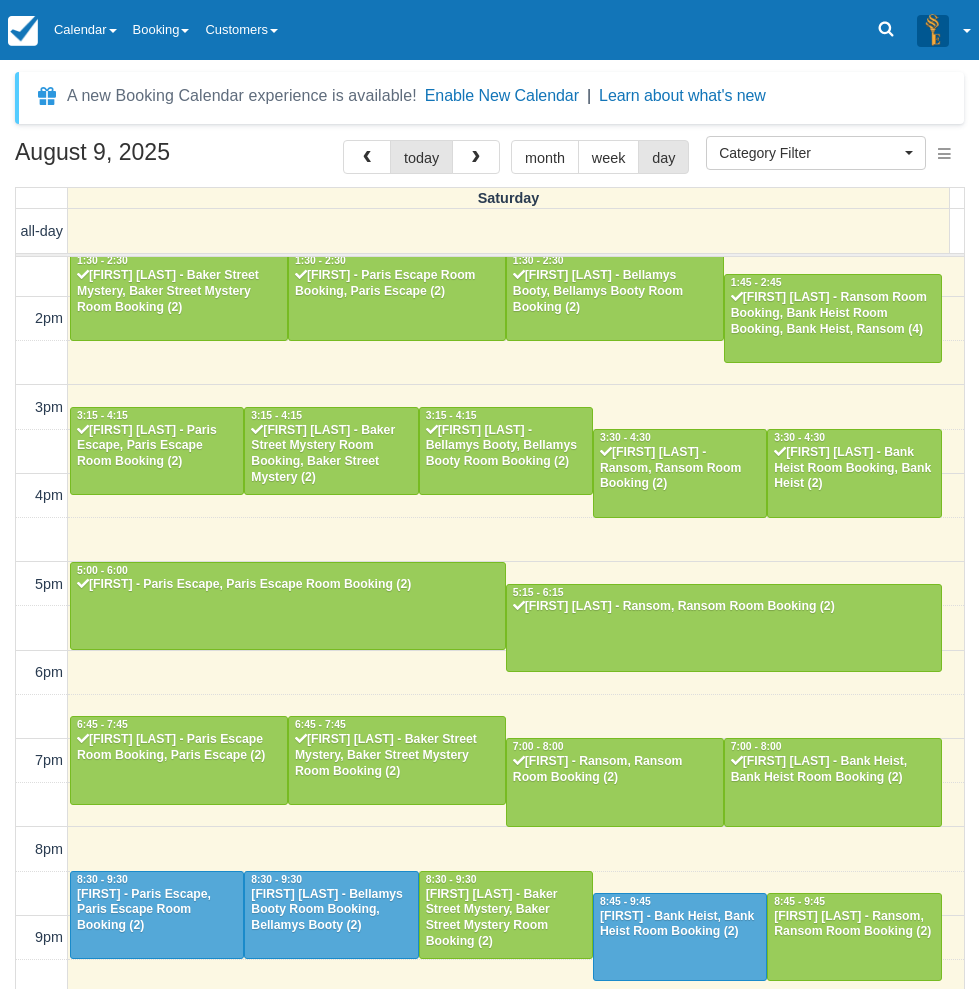 click on "August 9, 2025 today month week day Saturday all-day 10am 11am 12pm 1pm 2pm 3pm 4pm 5pm 6pm 7pm 8pm 9pm 10pm 10:00 - 11:00  [FIRST] - Paris Escape Room Booking, Bellamys Booty Room Booking, Bellamys Booty, Paris Escape (4) 10:00 - 11:00  [FIRST] [LAST] - Baker Street Mystery, Baker Street Mystery Room Booking (2) 12:00 - 1:00  [FIRST] [LAST] - Ransom, Ransom Room Booking (2) 1:30 - 2:30  [FIRST] [LAST] - Baker Street Mystery, Baker Street Mystery Room Booking (2) 1:30 - 2:30  [FIRST] - Paris Escape Room Booking, Paris Escape (2) 1:30 - 2:30  [FIRST] [LAST] - Bellamys Booty, Bellamys Booty Room Booking (2) 1:45 - 2:45  [FIRST] [LAST] - Ransom Room Booking, Bank Heist Room Booking, Bank Heist, Ransom (4) 3:15 - 4:15  [FIRST] [LAST] - Paris Escape, Paris Escape Room Booking (2) 3:15 - 4:15  [FIRST] [LAST] - Baker Street Mystery Room Booking, Baker Street Mystery (2) 3:15 - 4:15  [FIRST] [LAST] - Bellamys Booty, Bellamys Booty Room Booking (2) 3:30 - 4:30  [FIRST] [LAST] - Ransom, Ransom Room Booking (2) 3:30 - 4:30  5:00 - 6:00" at bounding box center [489, 594] 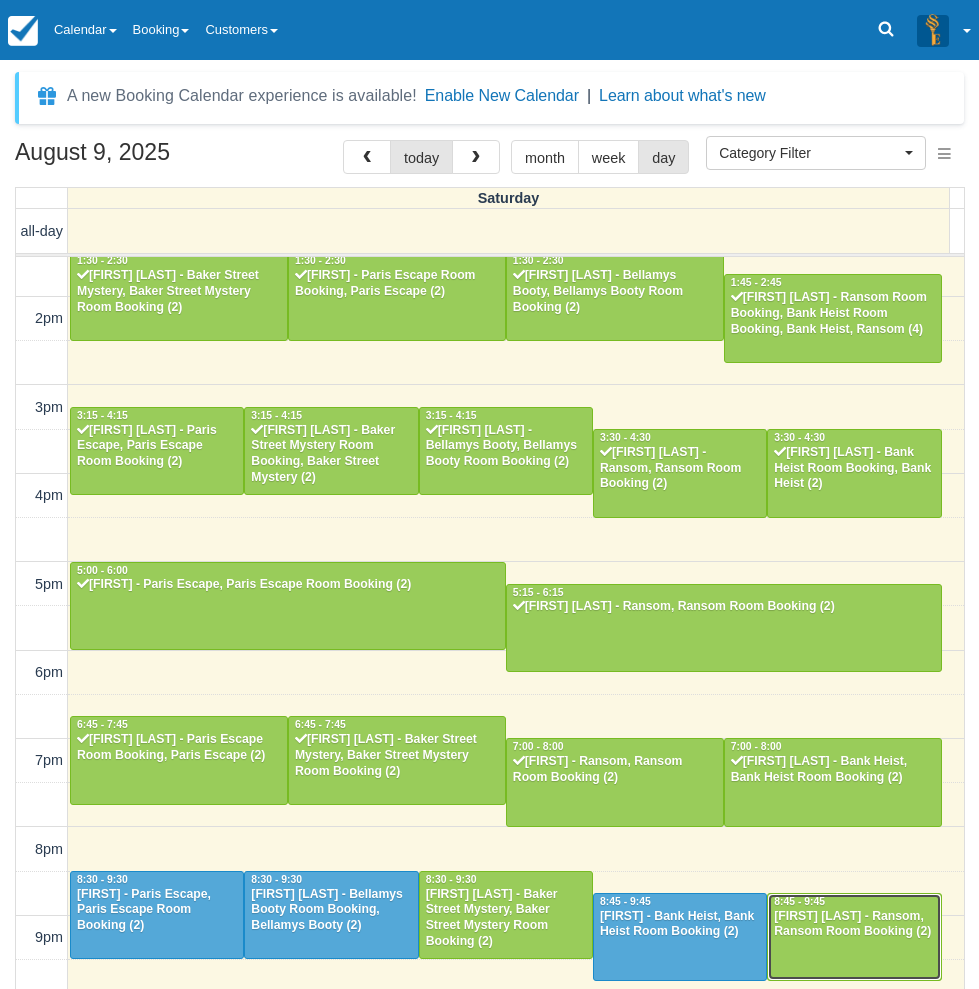 click on "[FIRST] [LAST] - Ransom, Ransom Room Booking (2)" at bounding box center (854, 925) 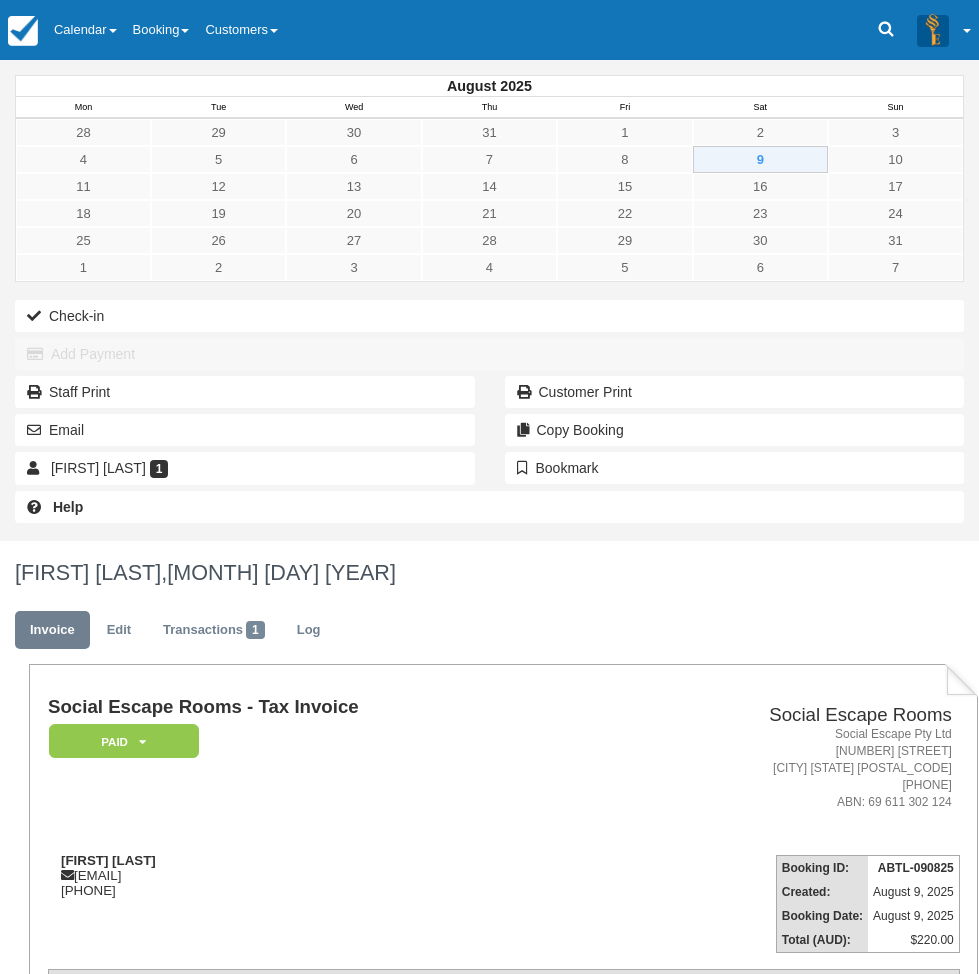 scroll, scrollTop: 0, scrollLeft: 0, axis: both 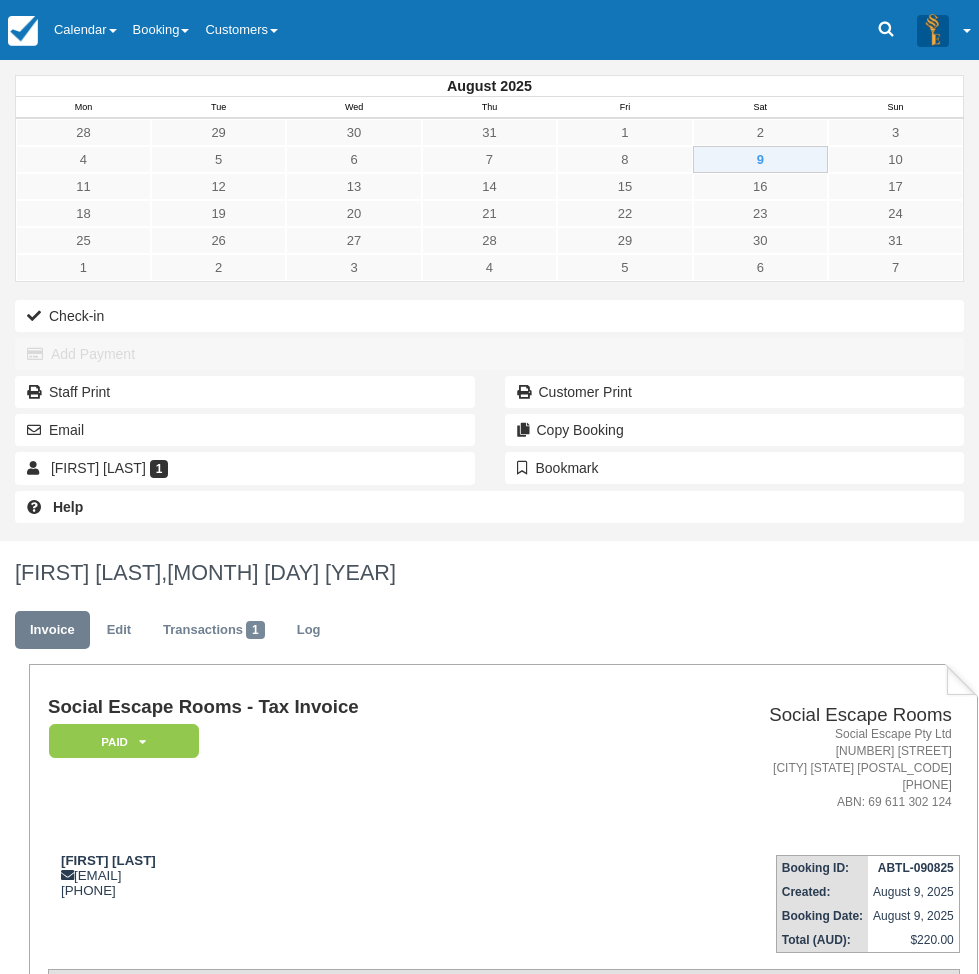 click on "August 2025 Mon Tue Wed Thu Fri Sat Sun
28
29
30
31
1
2
3
4
5
6
7
8
9
10
11
12
13
14
15
16
17
18
19
20
21
22
23
24
25
26
27
28
29
30
31
1" at bounding box center (489, 300) 